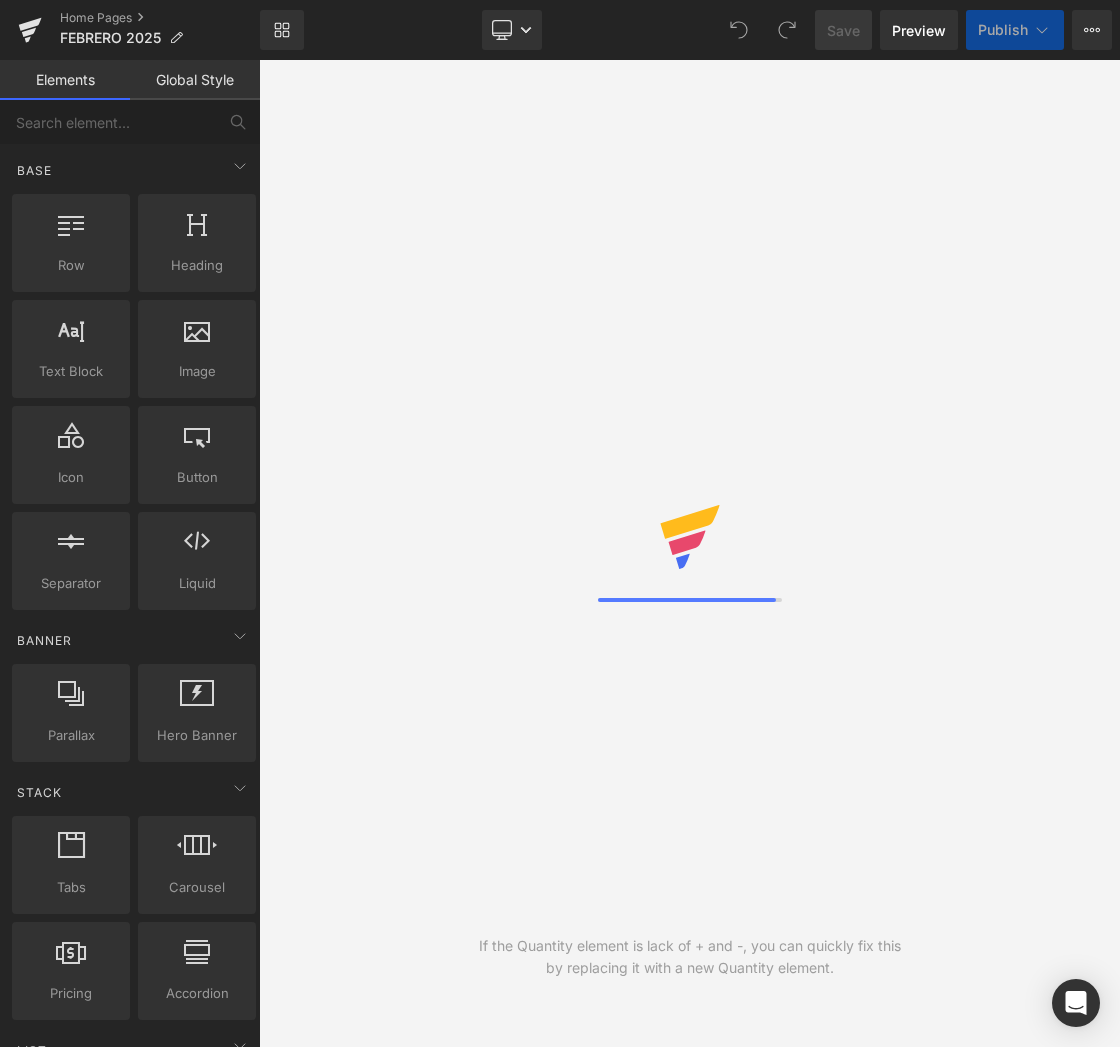 scroll, scrollTop: 0, scrollLeft: 0, axis: both 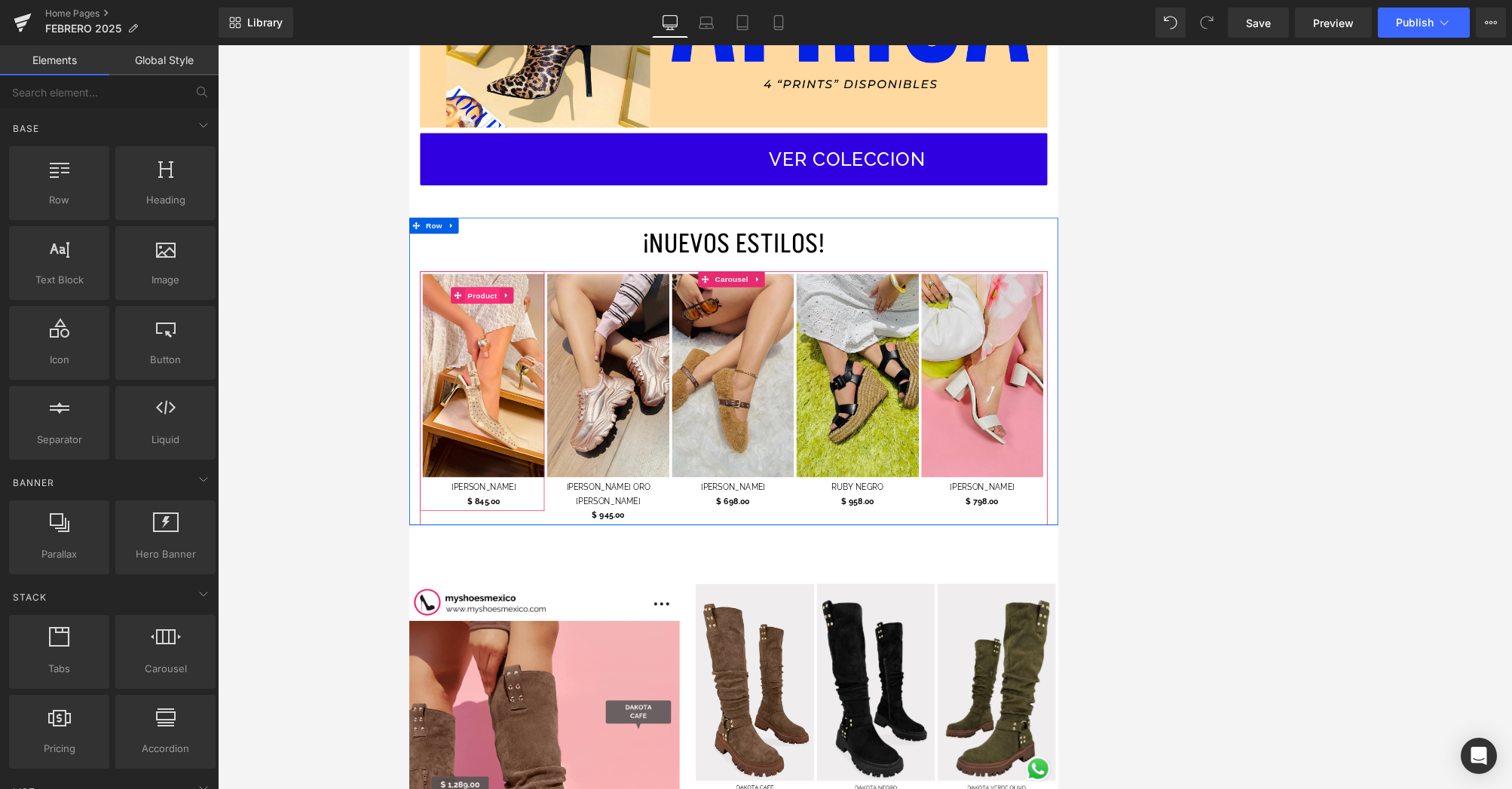 click on "Product" at bounding box center (511, 398) 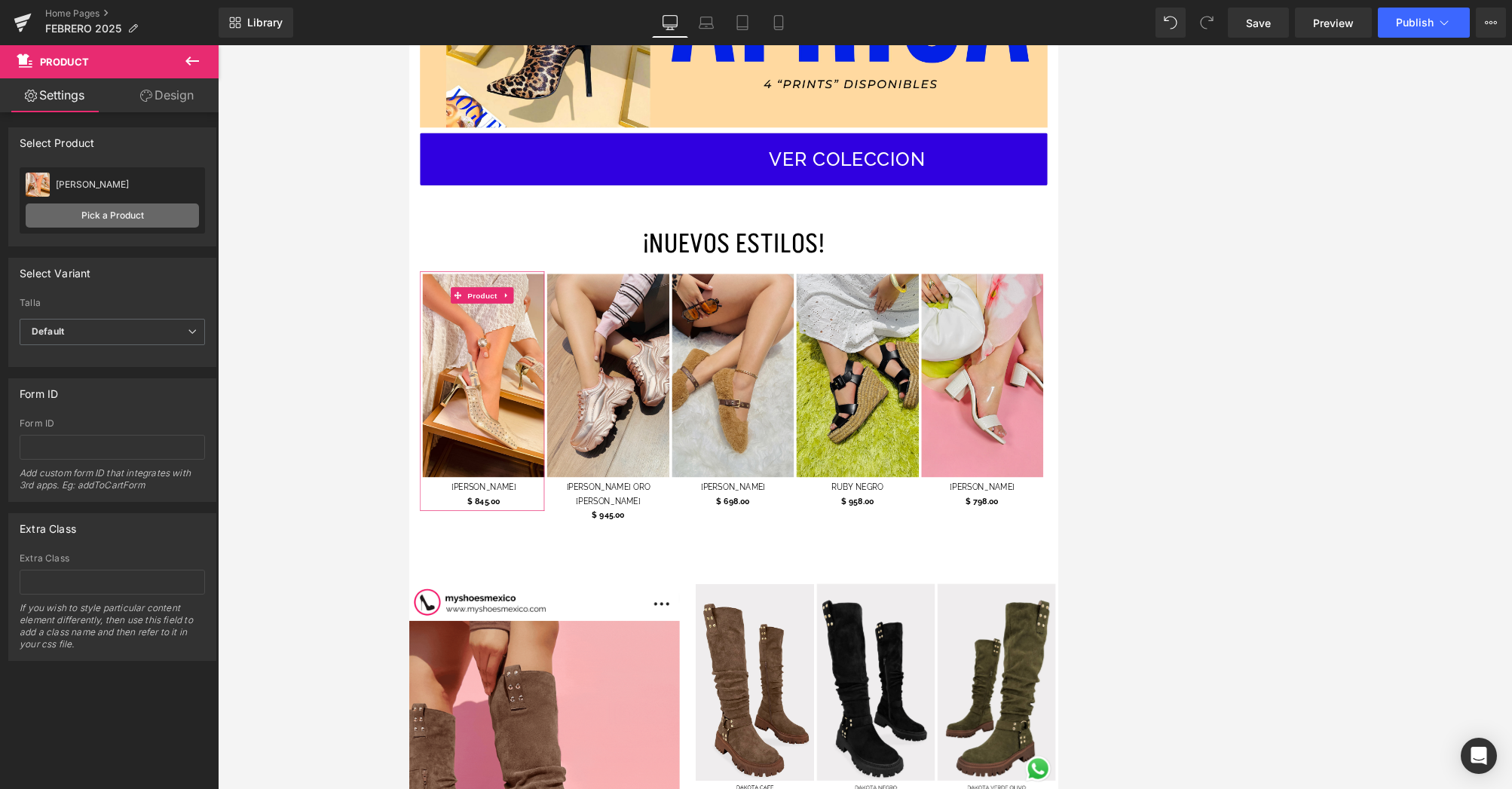 click on "Pick a Product" at bounding box center (112, 216) 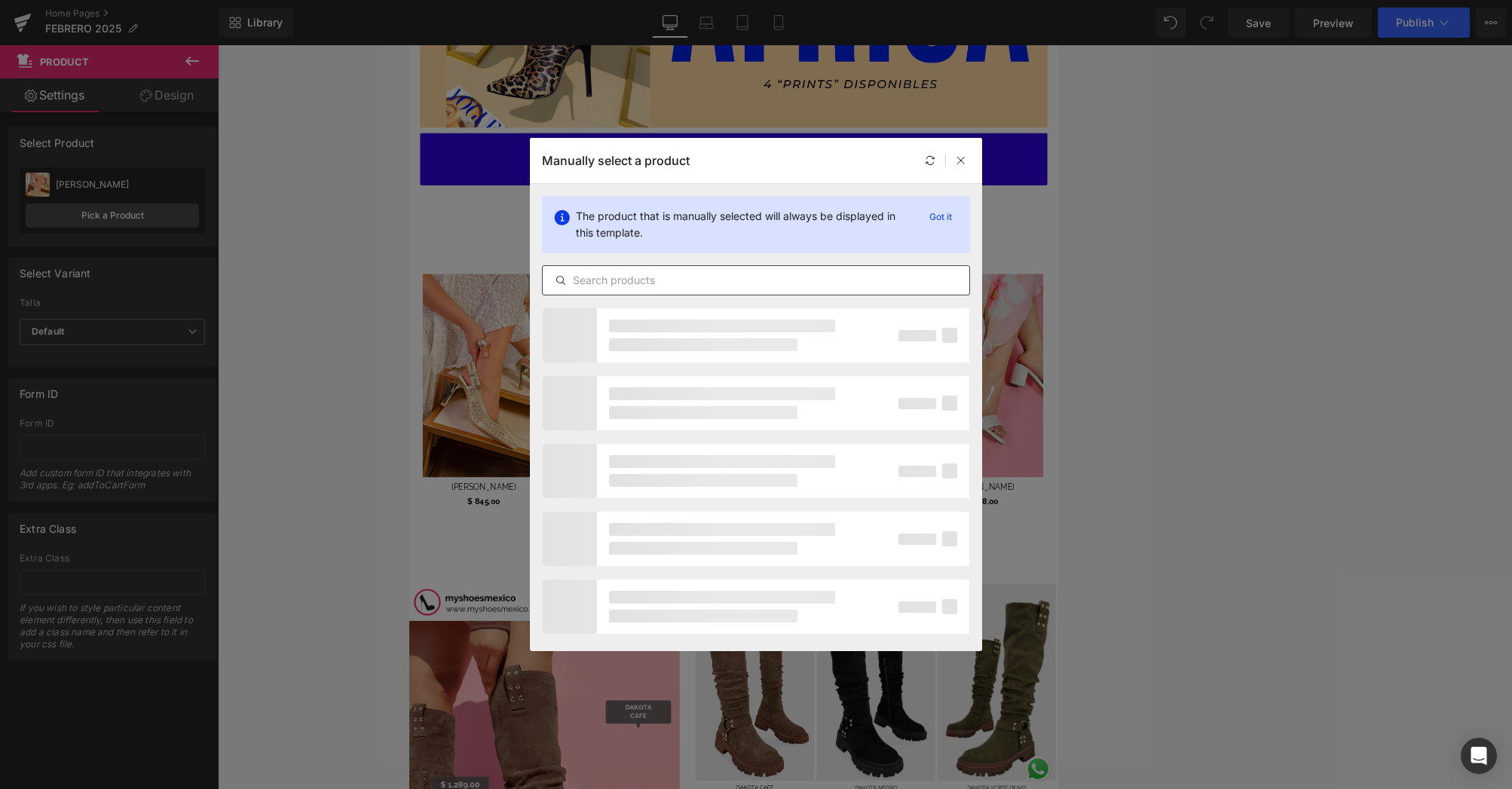 click at bounding box center (756, 280) 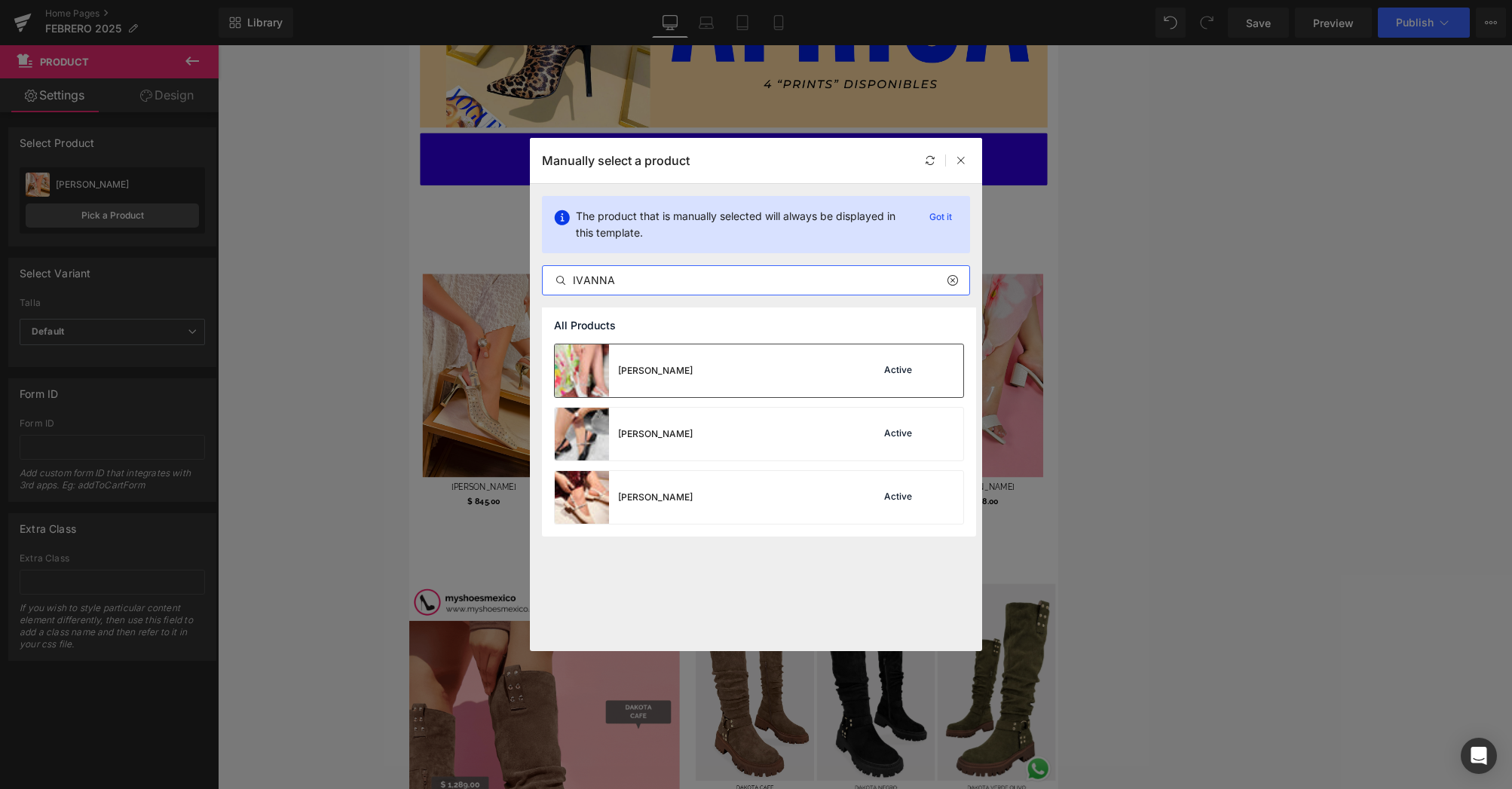 type on "IVANNA" 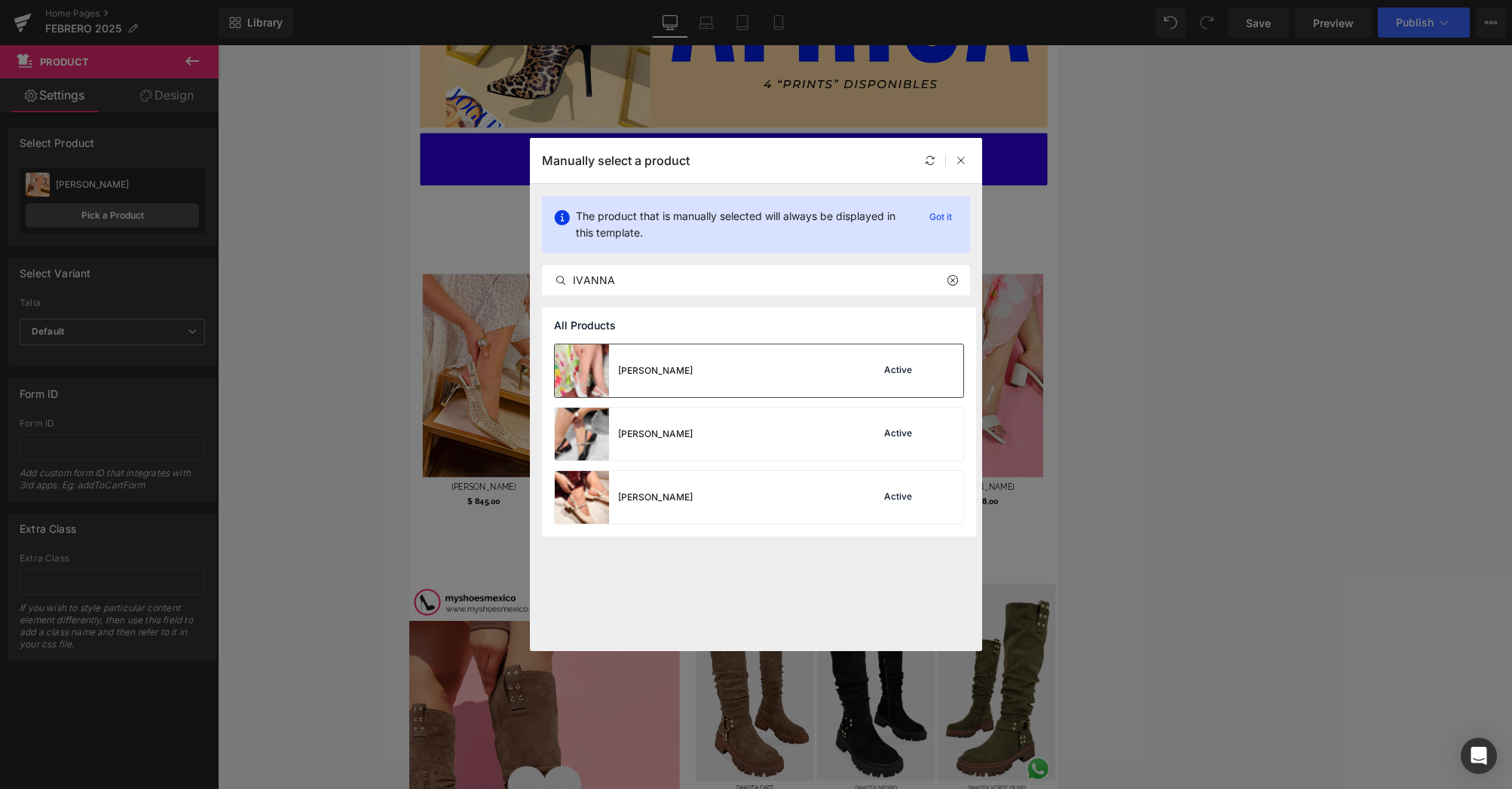 click on "[PERSON_NAME] Active" at bounding box center [759, 371] 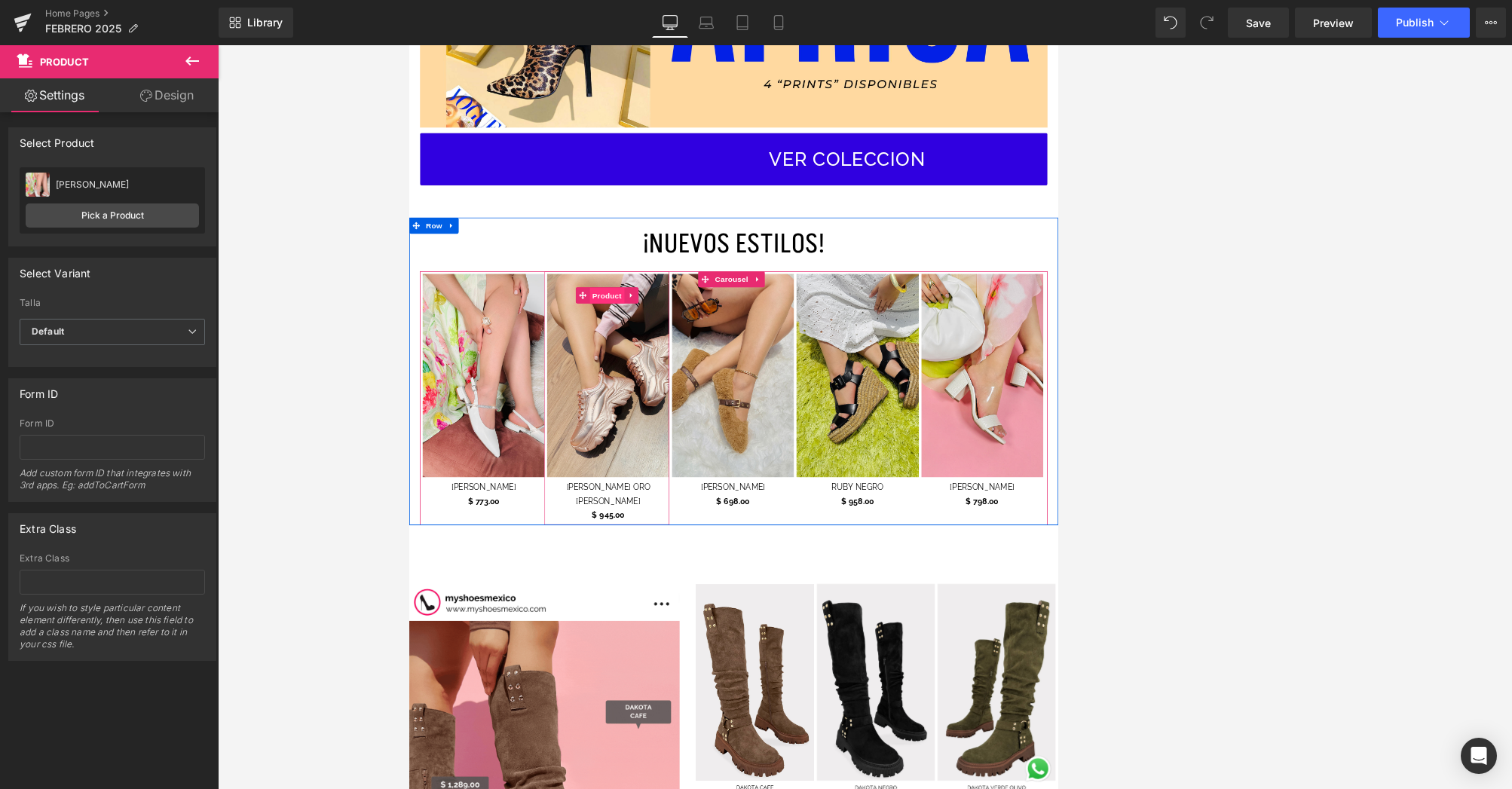 click on "Product" at bounding box center (686, 398) 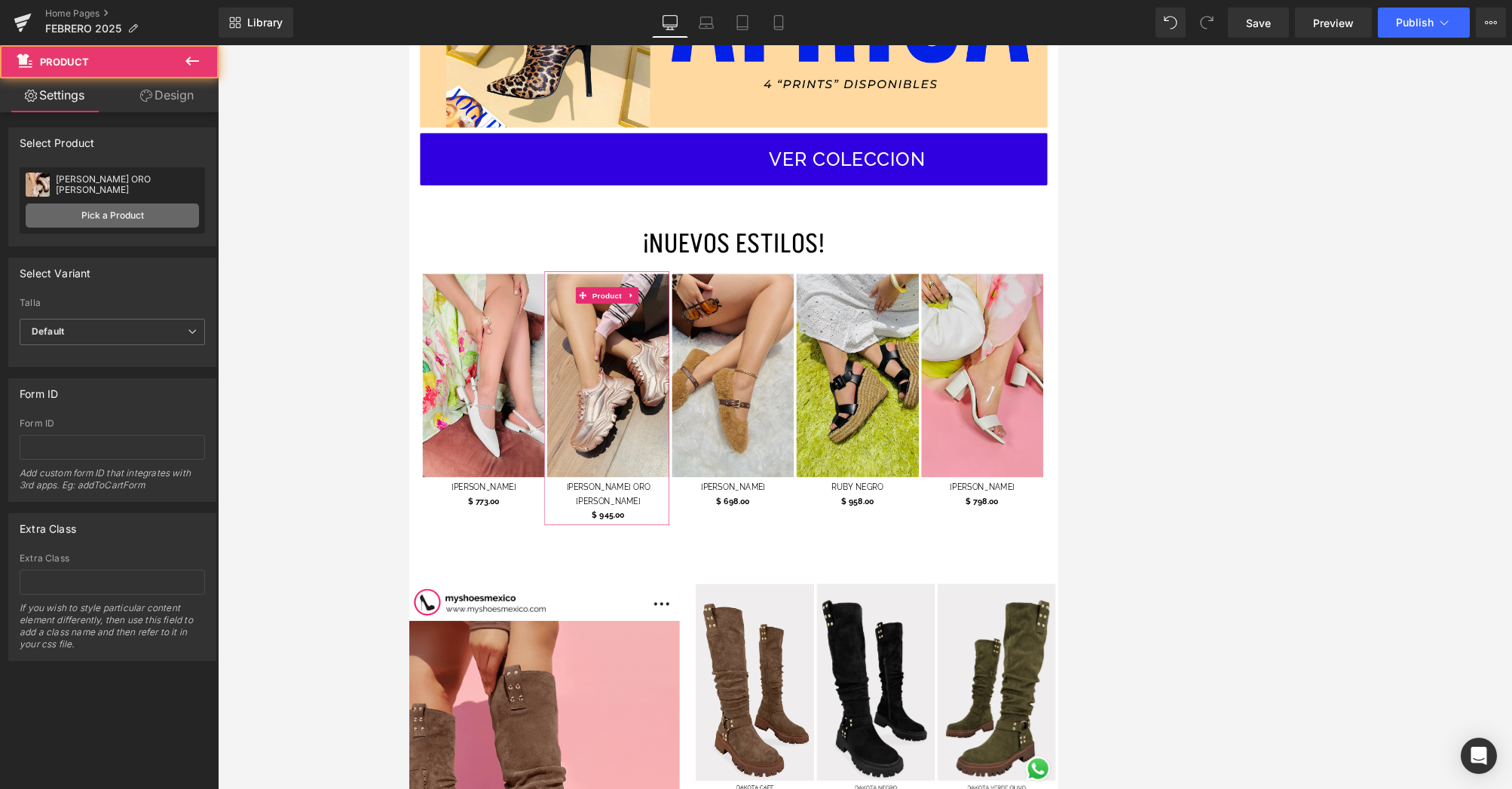 click on "Pick a Product" at bounding box center [112, 216] 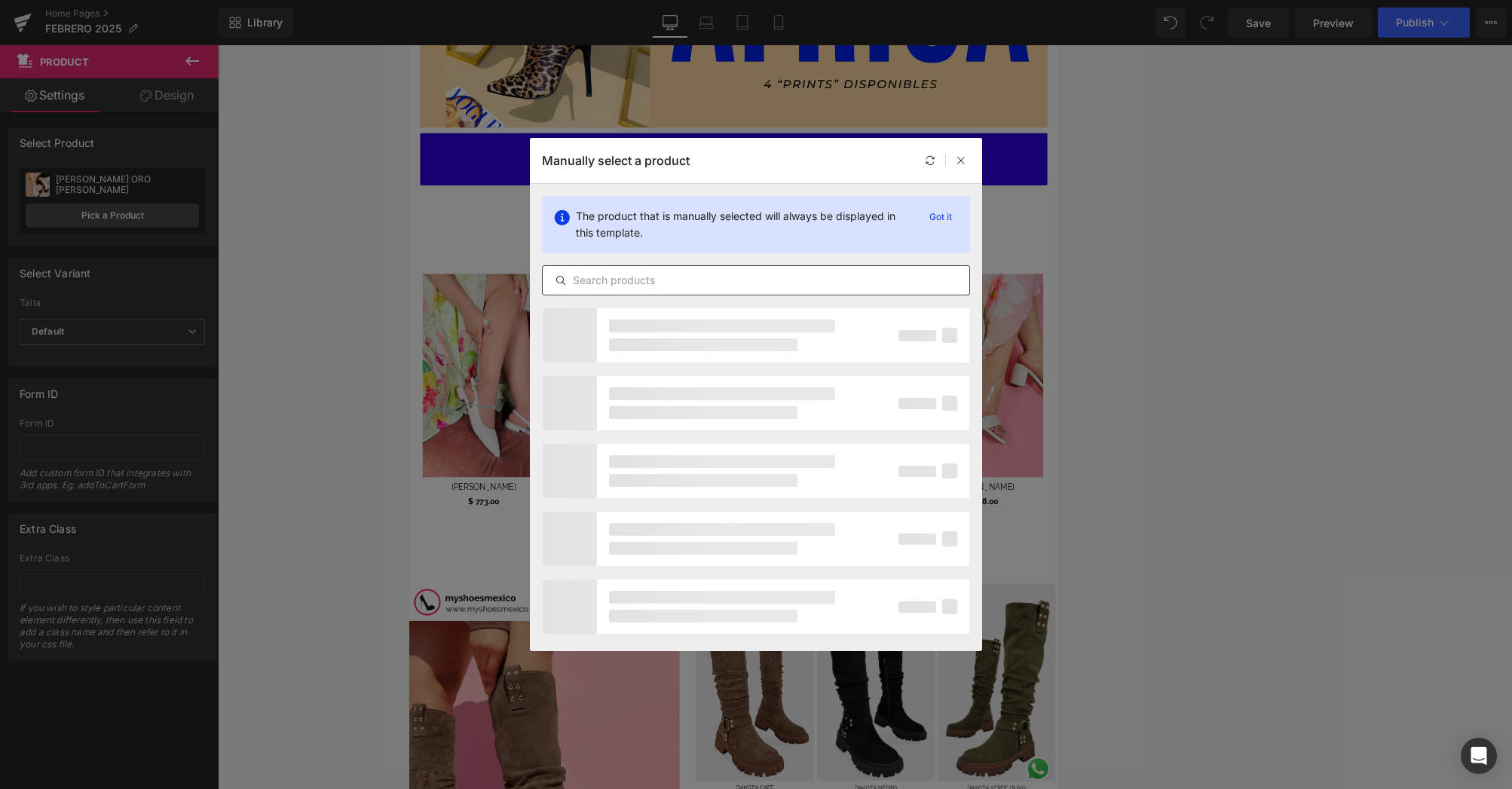 click at bounding box center (756, 280) 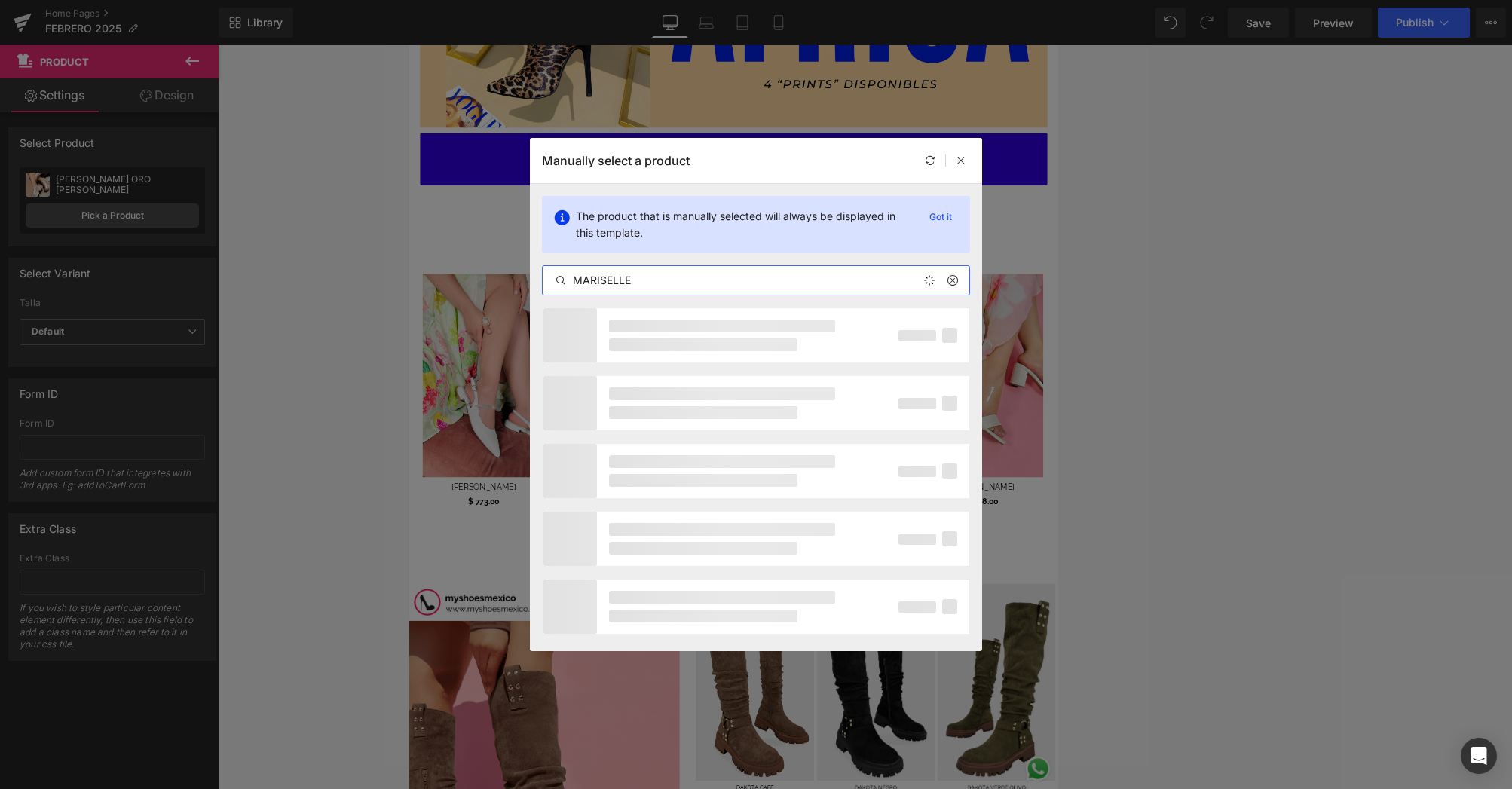 type on "MARISELLE" 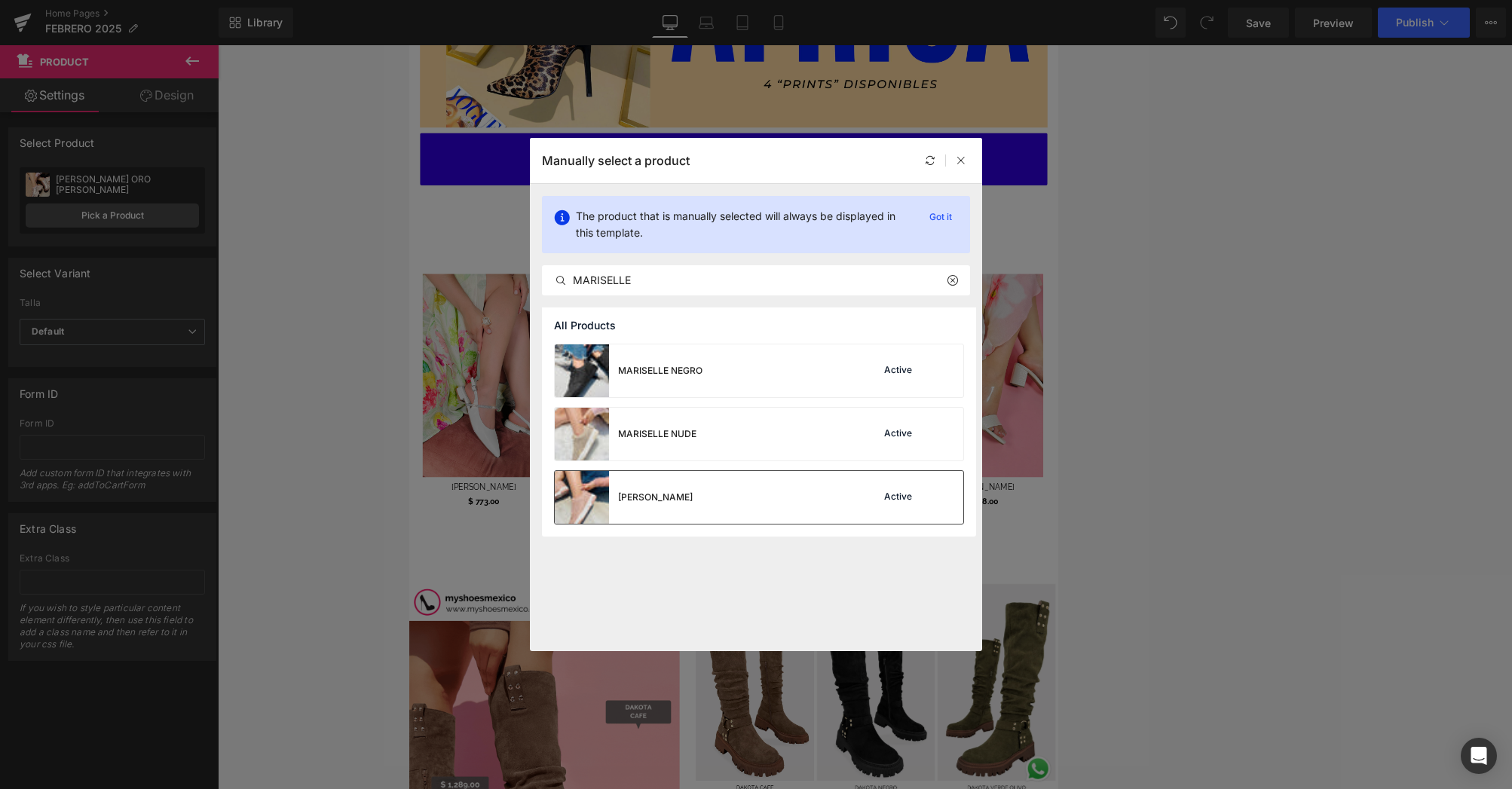 click on "[PERSON_NAME] Active" at bounding box center (759, 497) 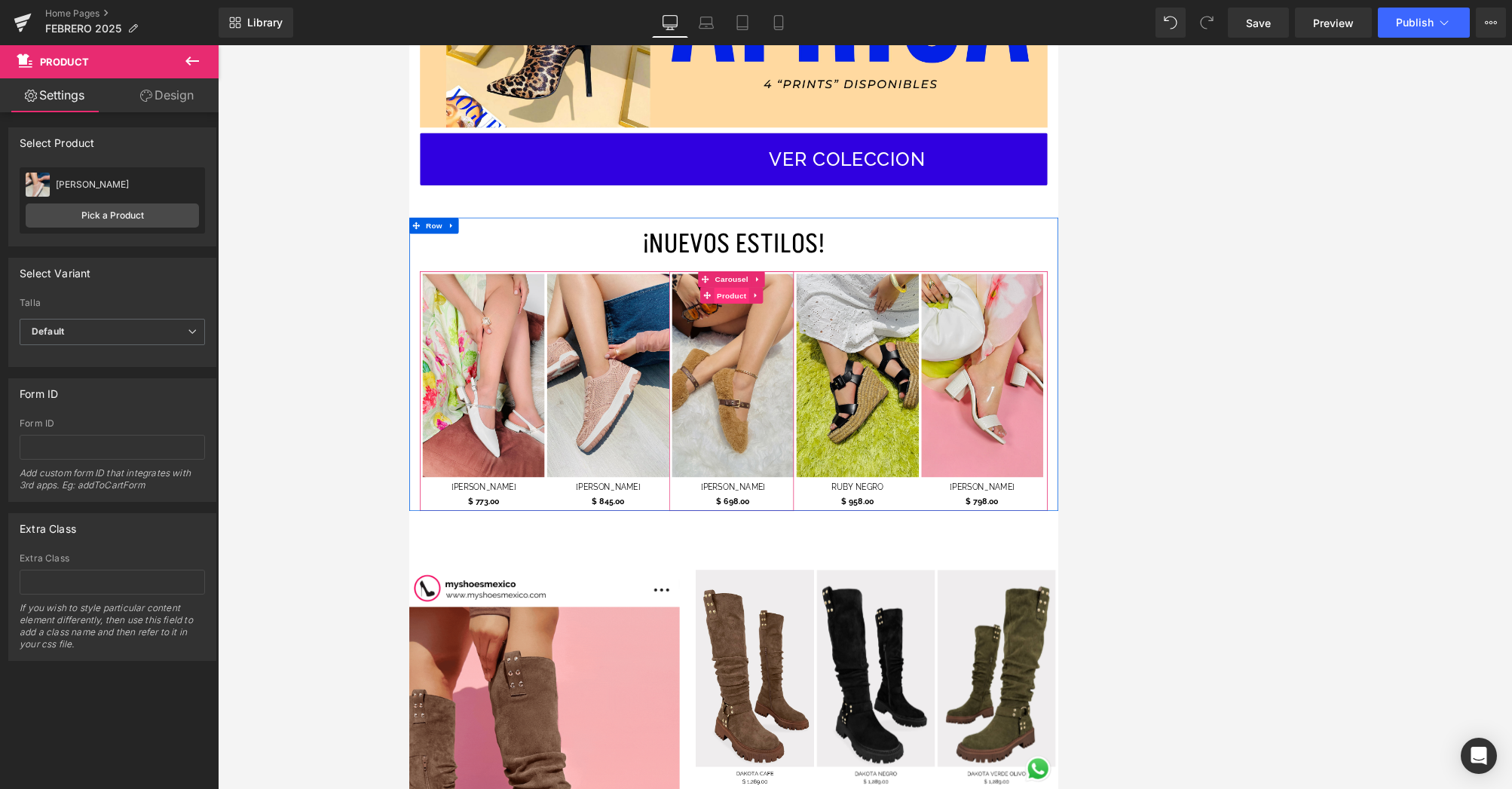click on "Product" at bounding box center [861, 397] 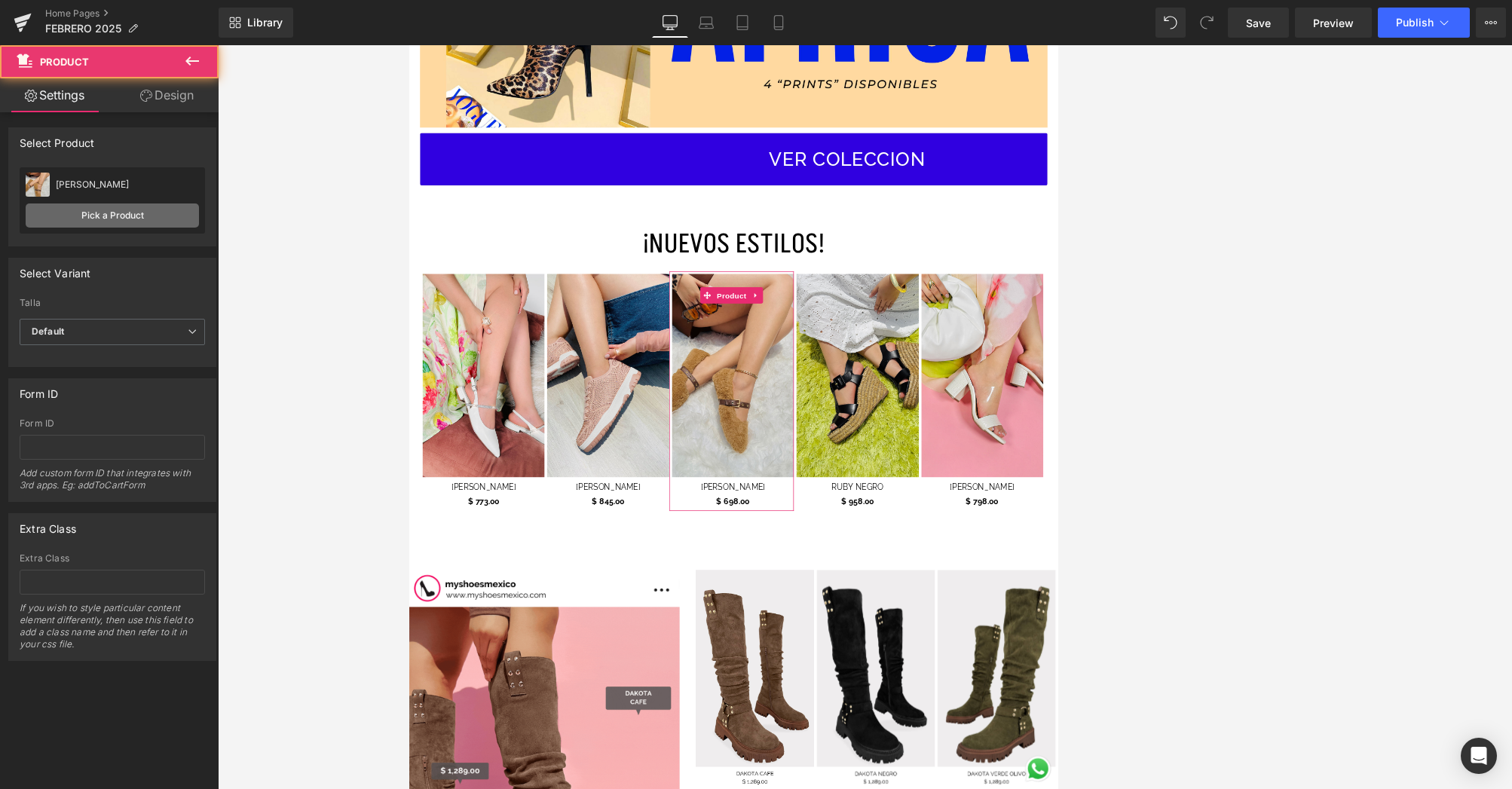 click on "Pick a Product" at bounding box center [112, 216] 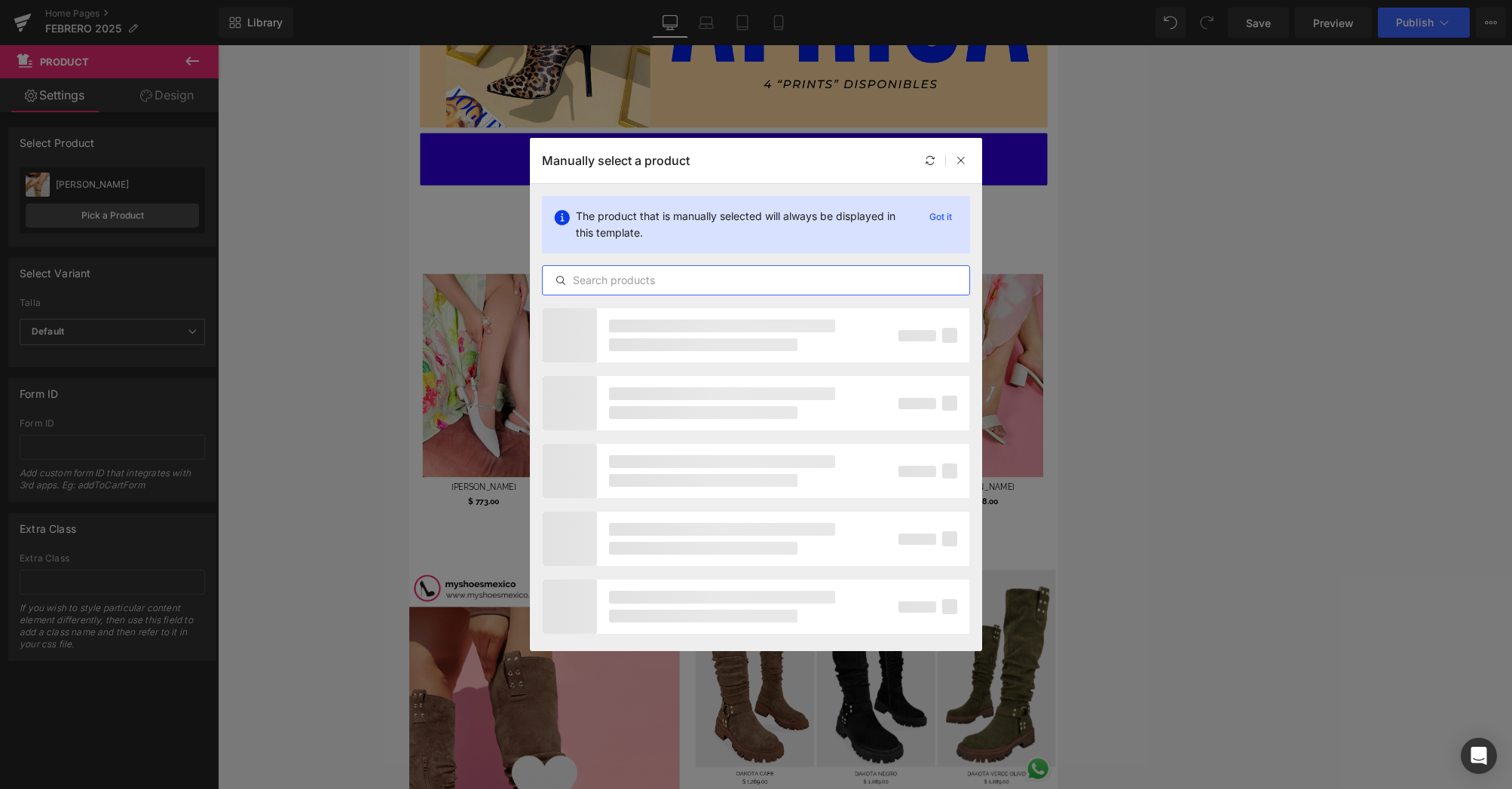 drag, startPoint x: 650, startPoint y: 283, endPoint x: 643, endPoint y: 277, distance: 9.219544 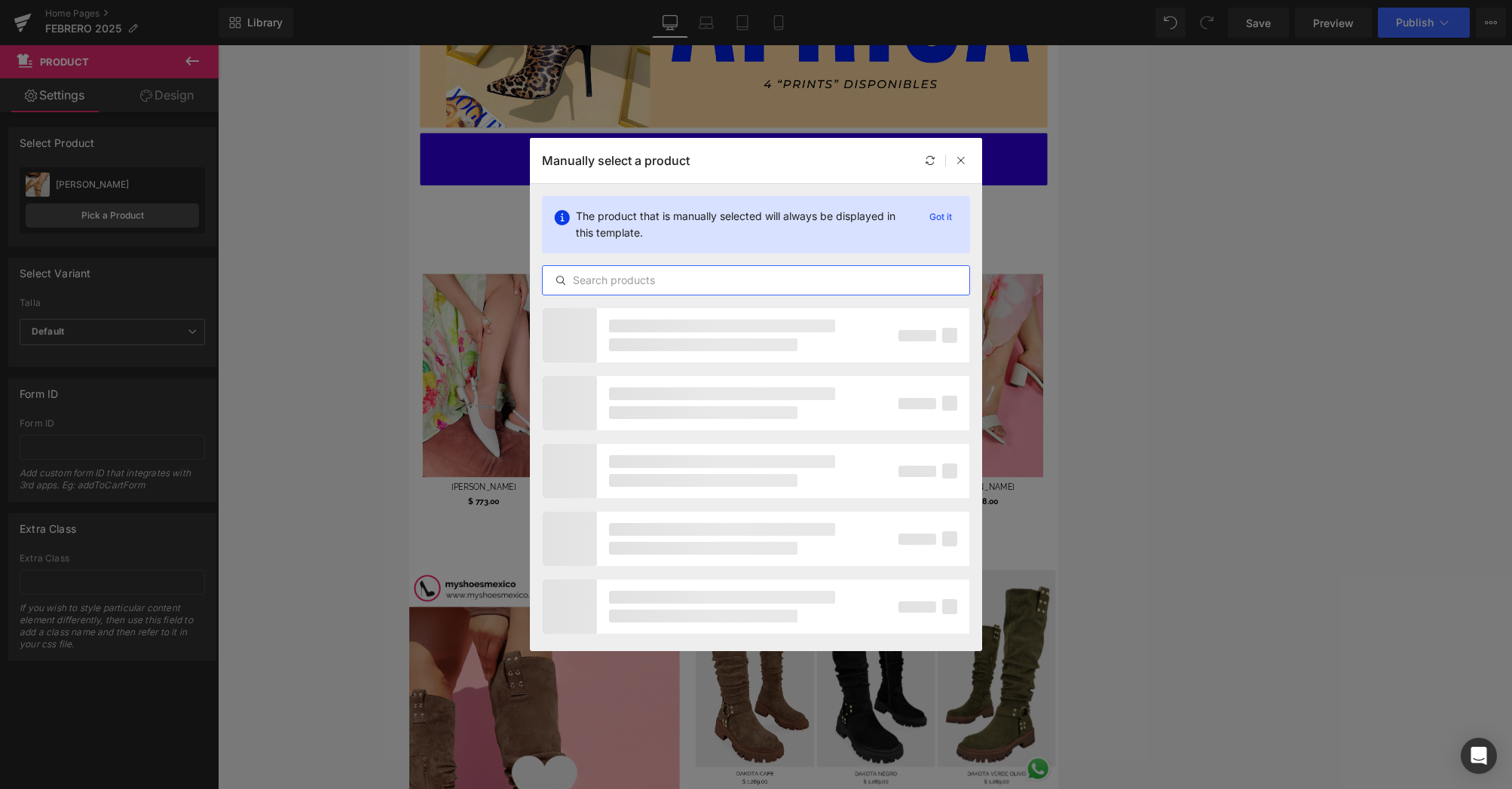 click at bounding box center [756, 280] 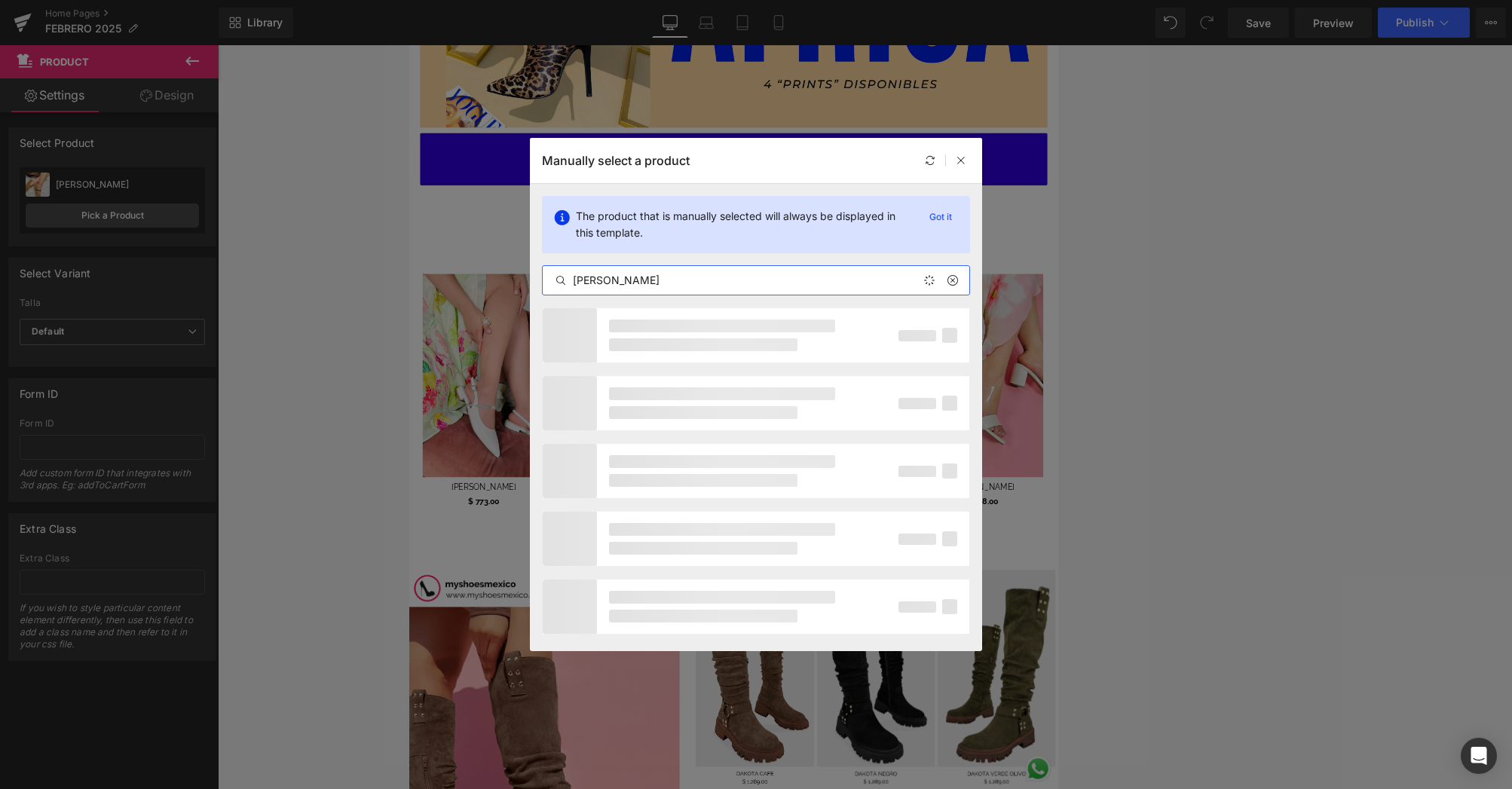 type on "[PERSON_NAME]" 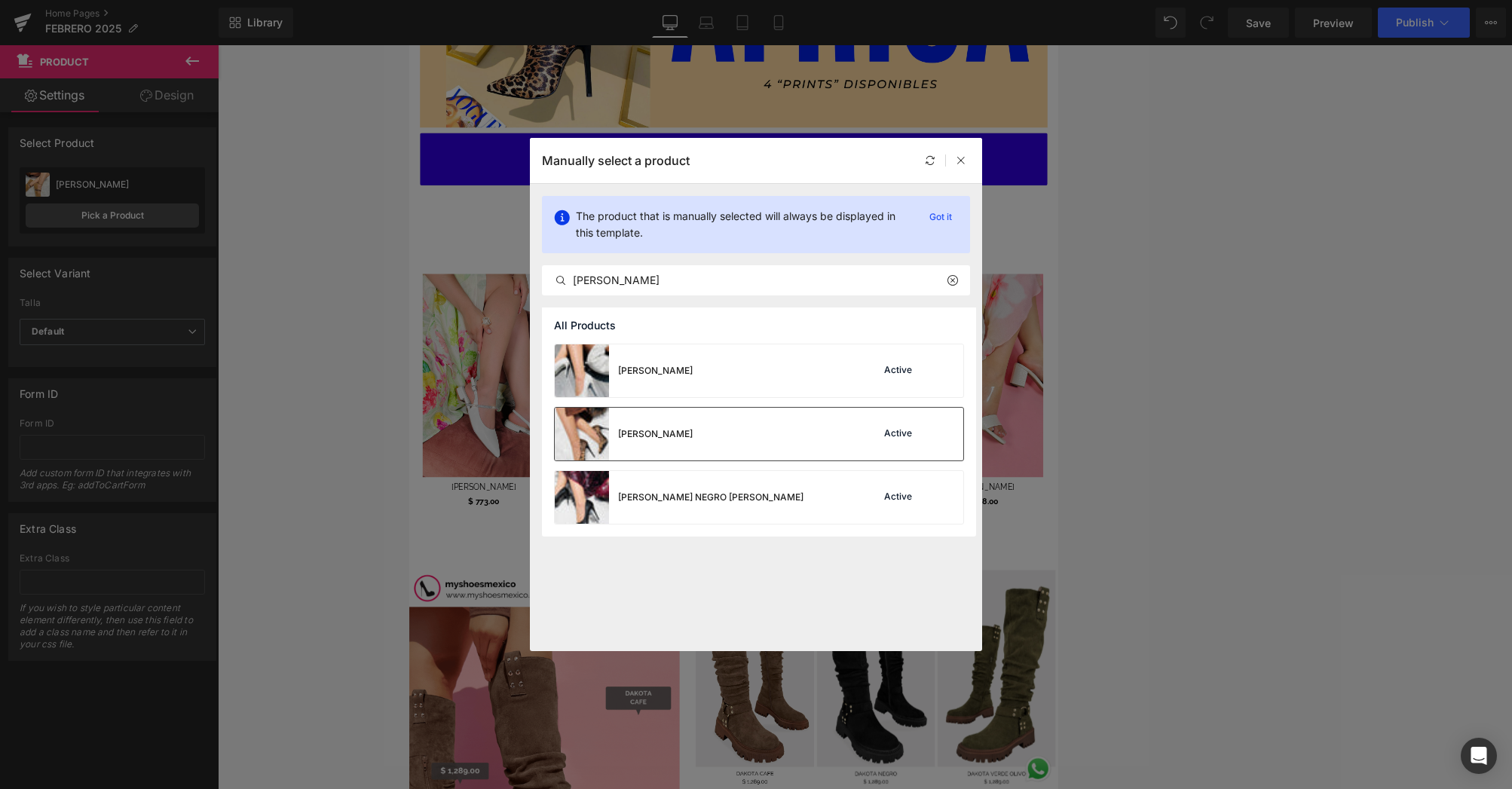 click on "[PERSON_NAME] Active" at bounding box center (759, 434) 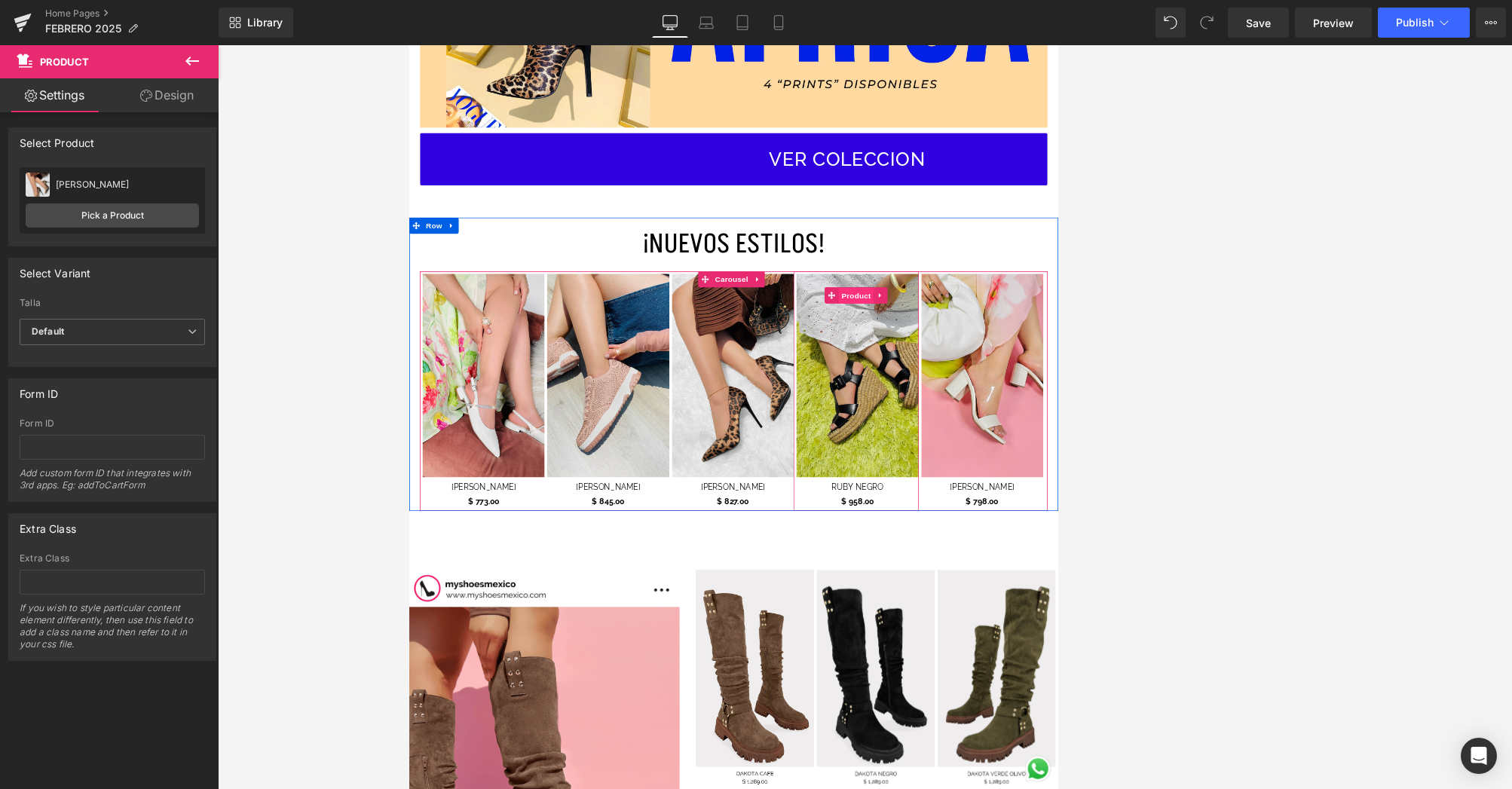 click on "Product" at bounding box center [1036, 398] 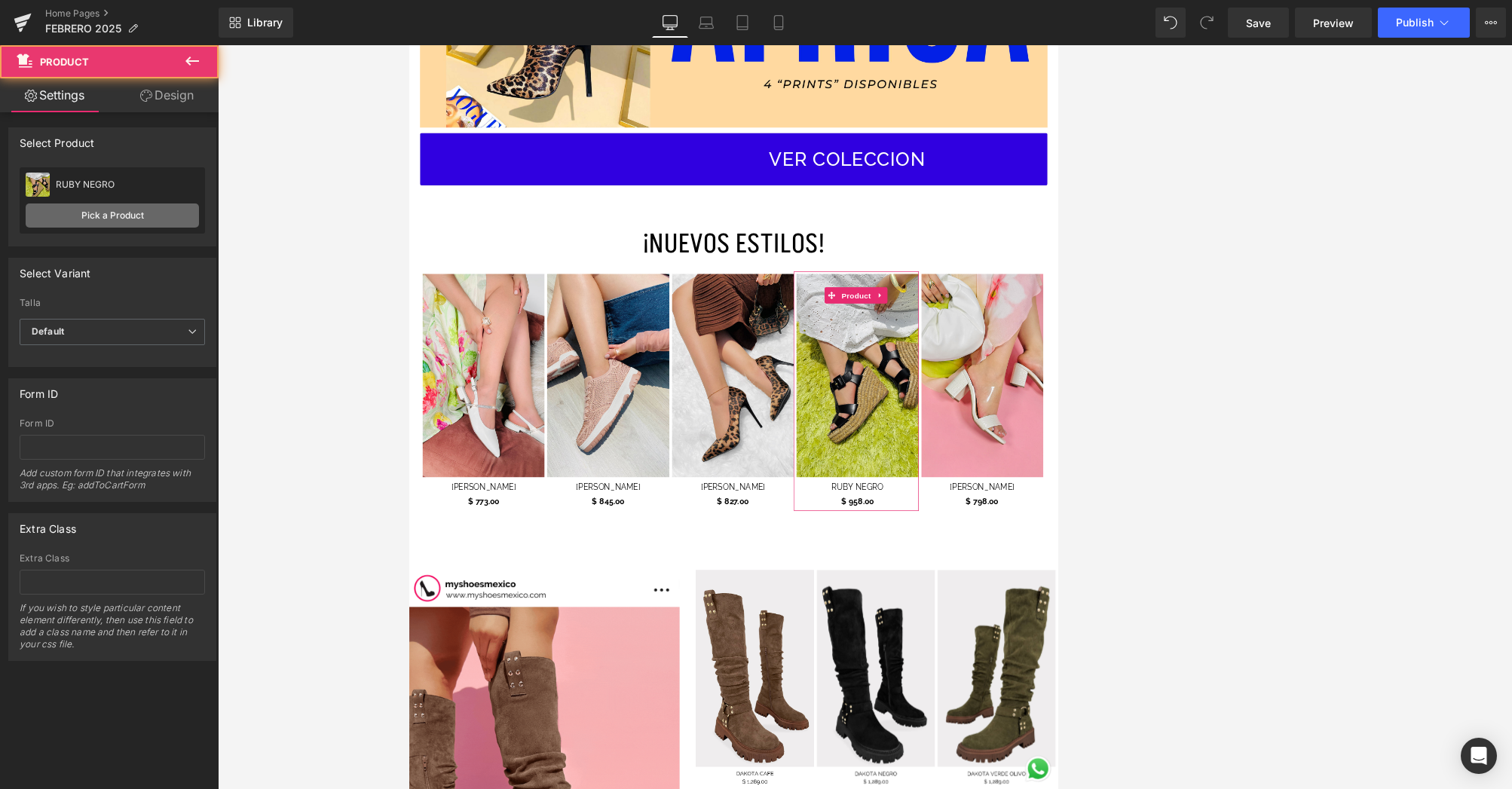 click on "Pick a Product" at bounding box center [112, 216] 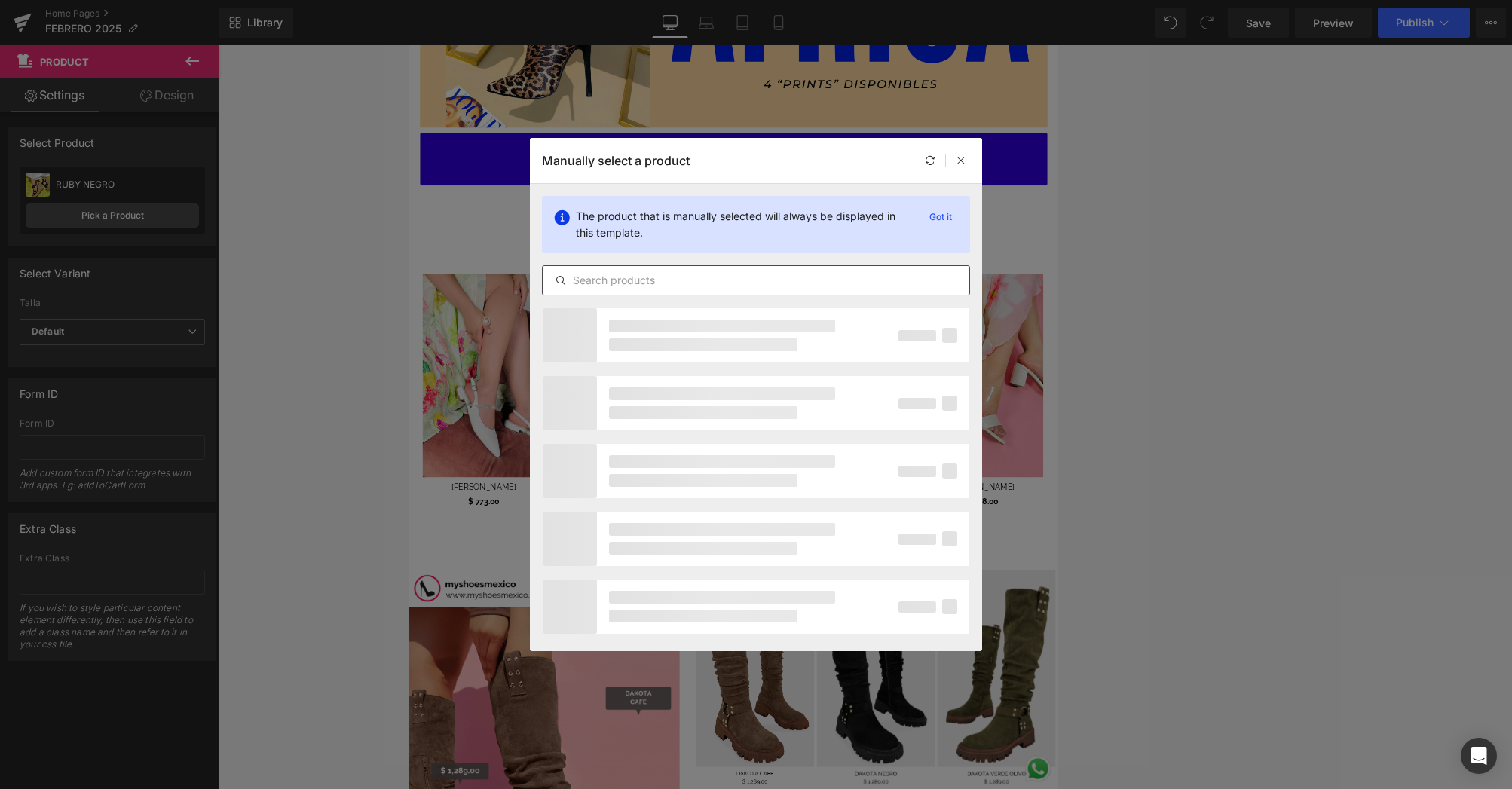 click at bounding box center [756, 280] 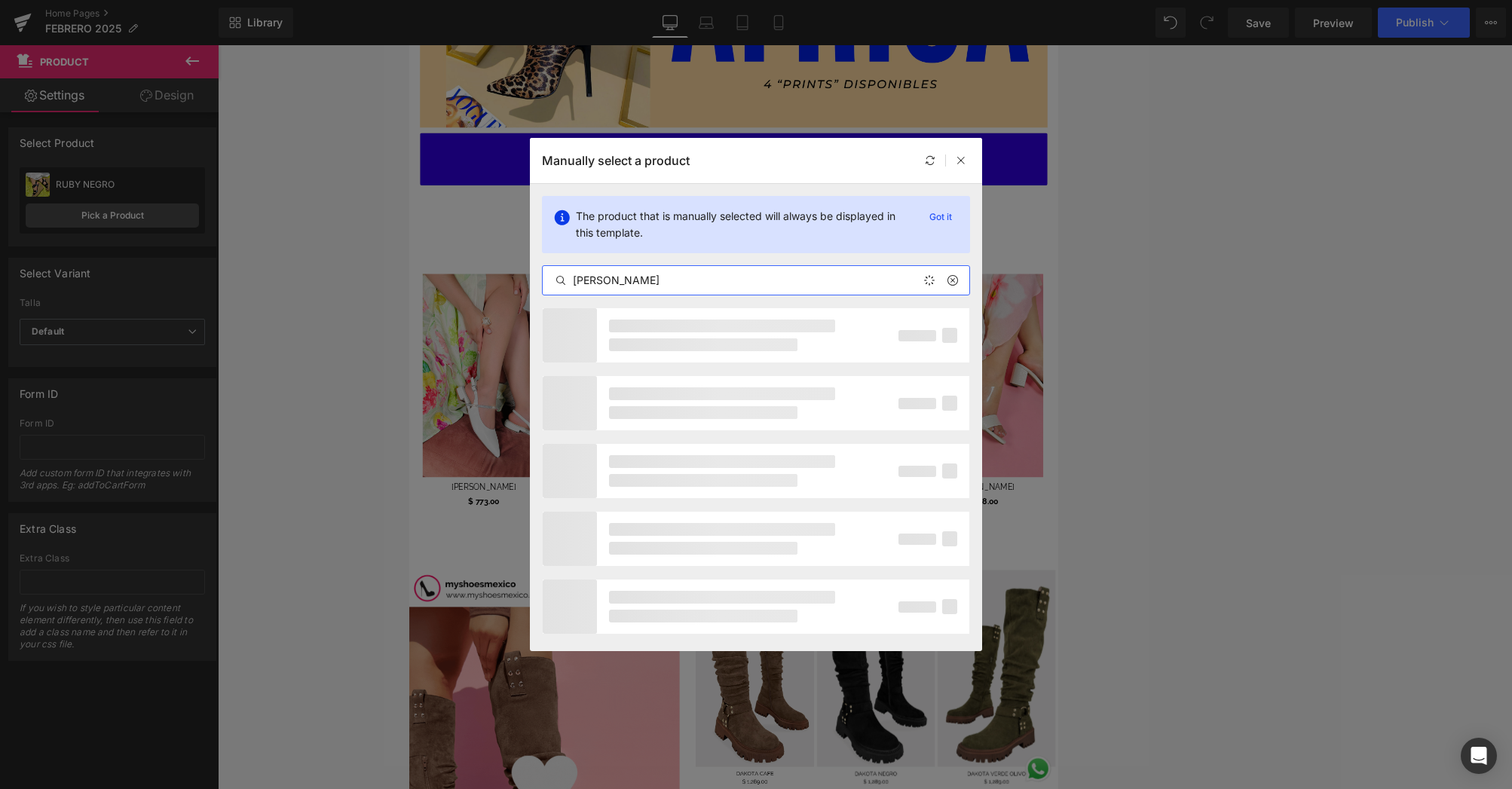 type on "[PERSON_NAME]" 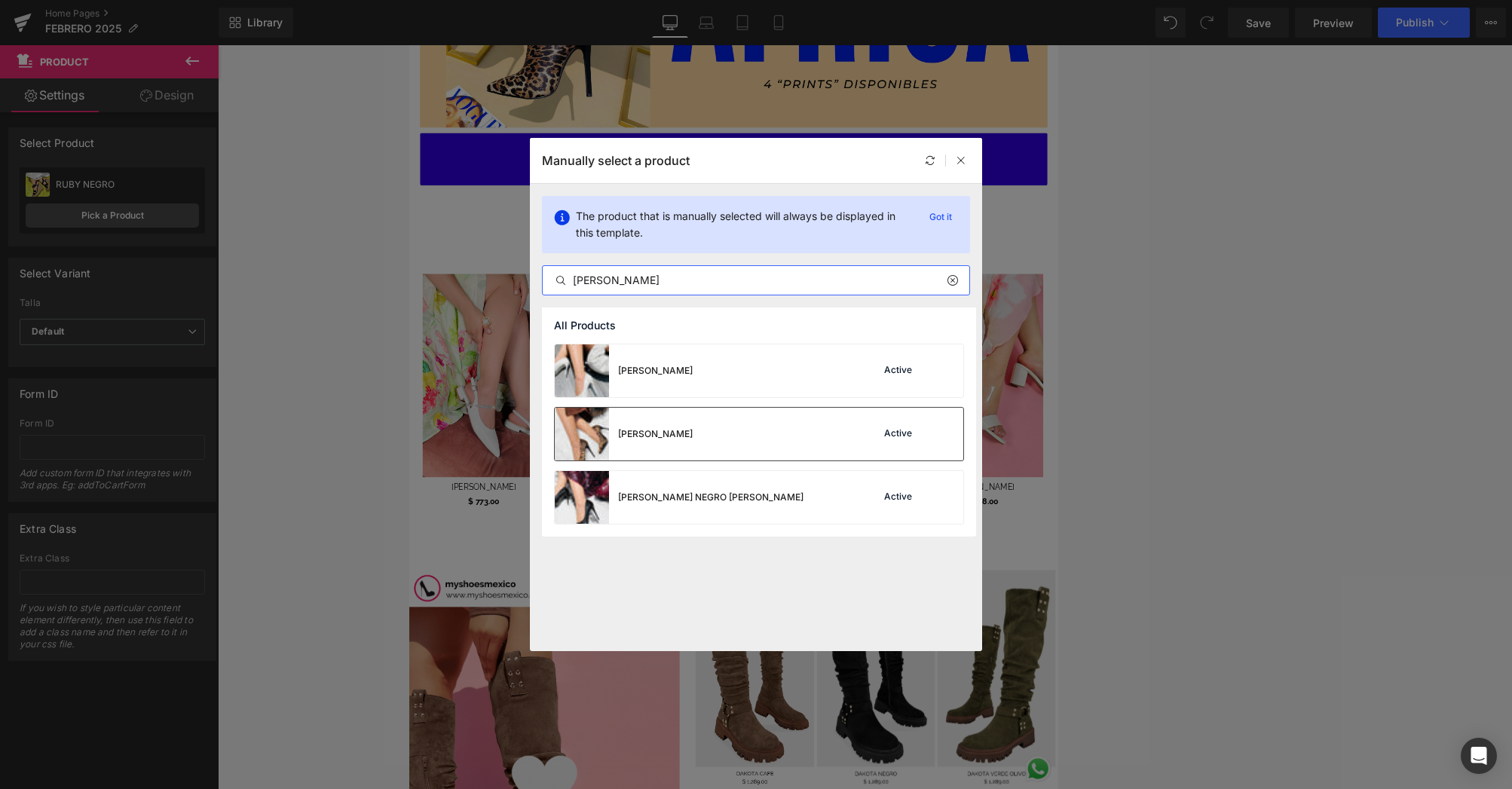 click on "[PERSON_NAME]" at bounding box center (623, 434) 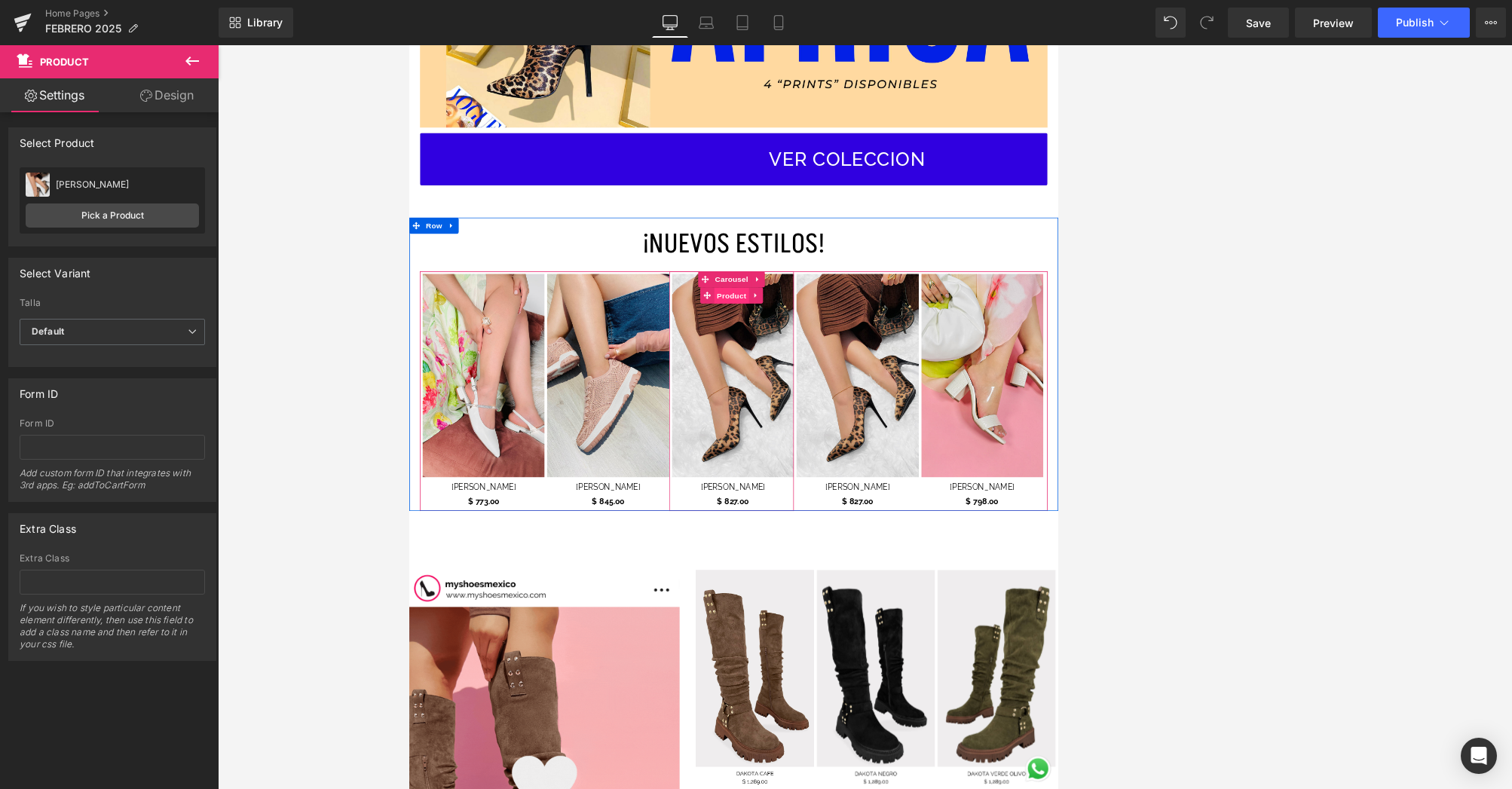 click on "Product" at bounding box center (861, 398) 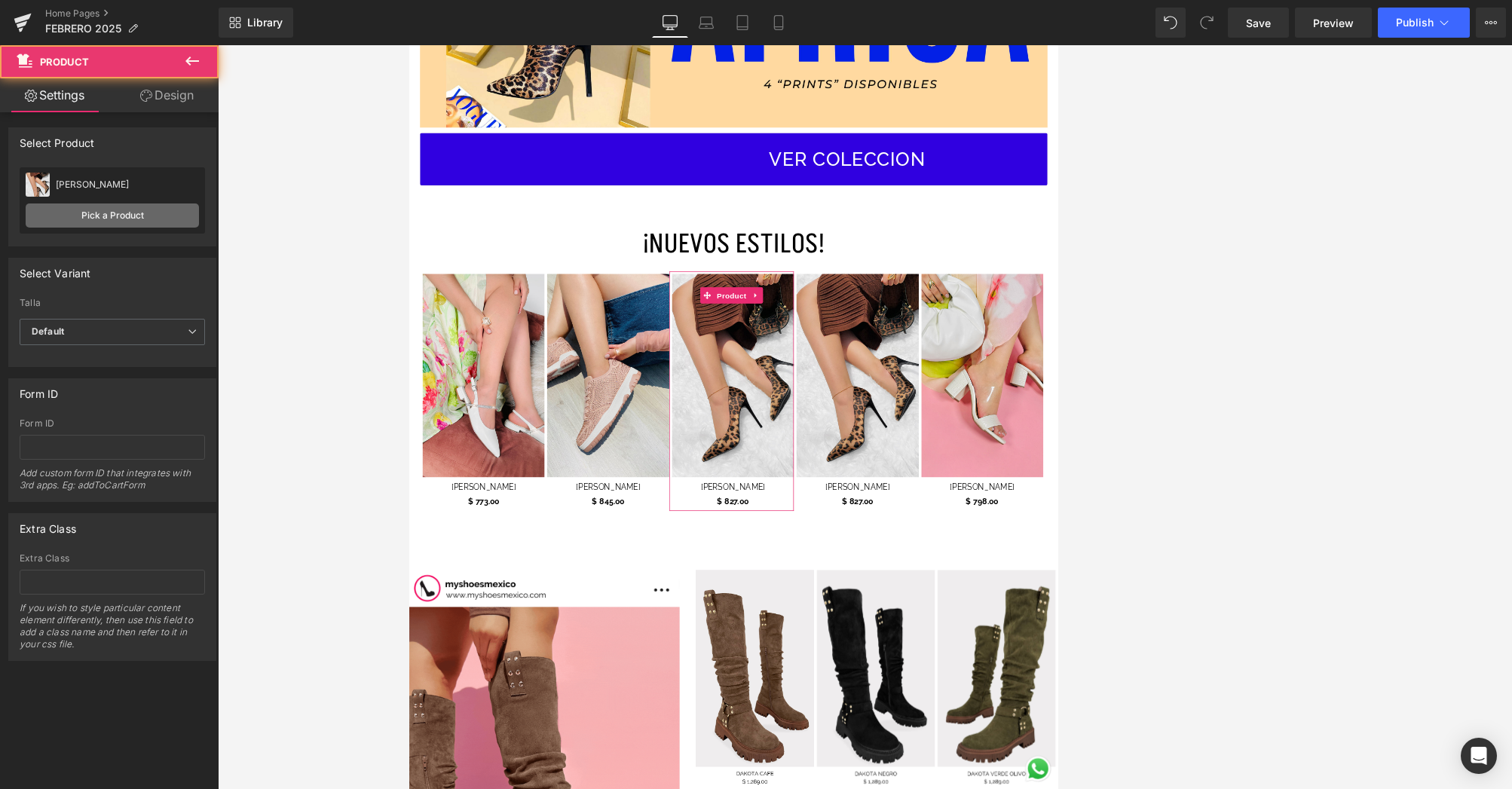 click on "Pick a Product" at bounding box center [112, 216] 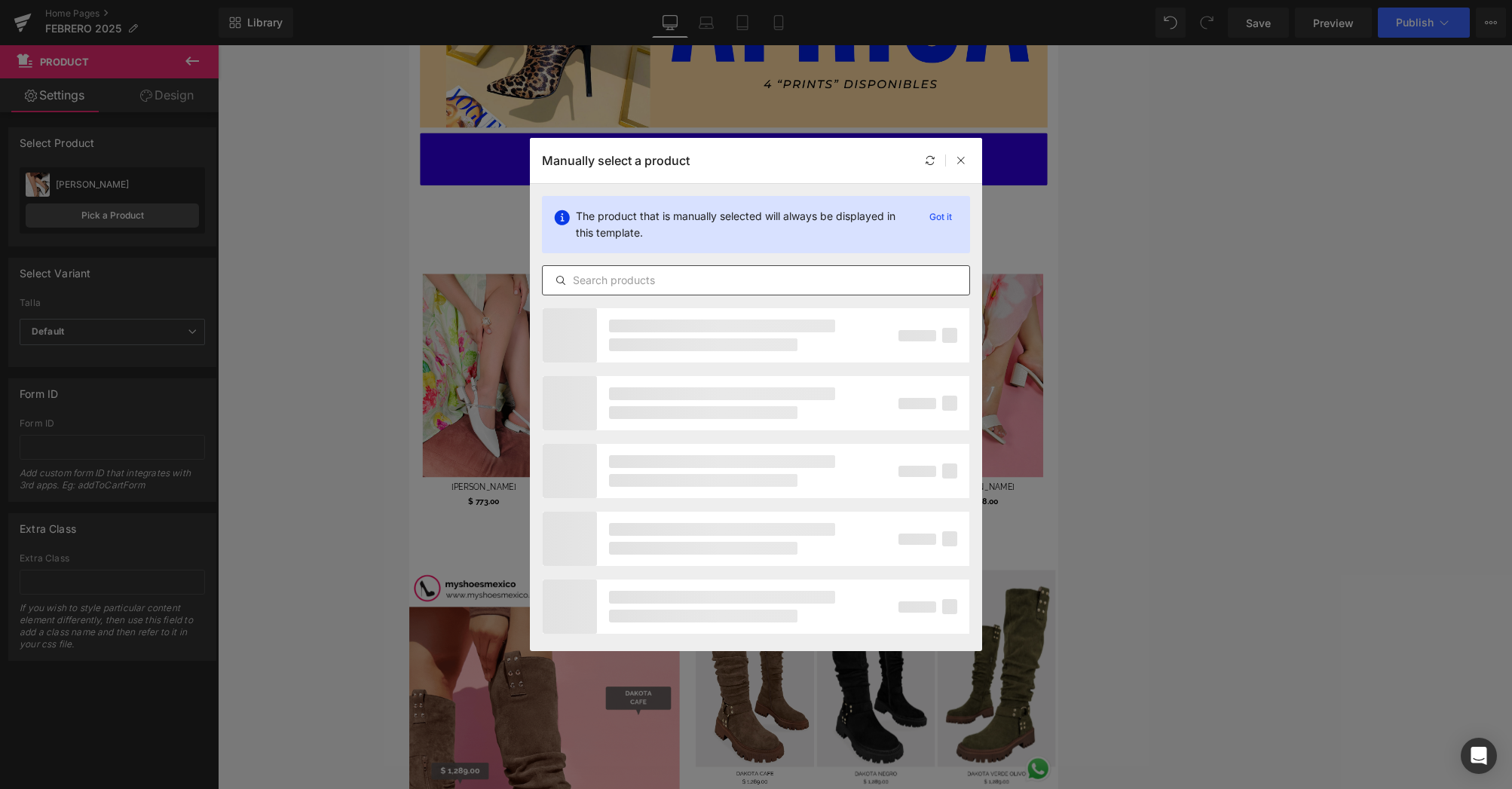 click at bounding box center [756, 280] 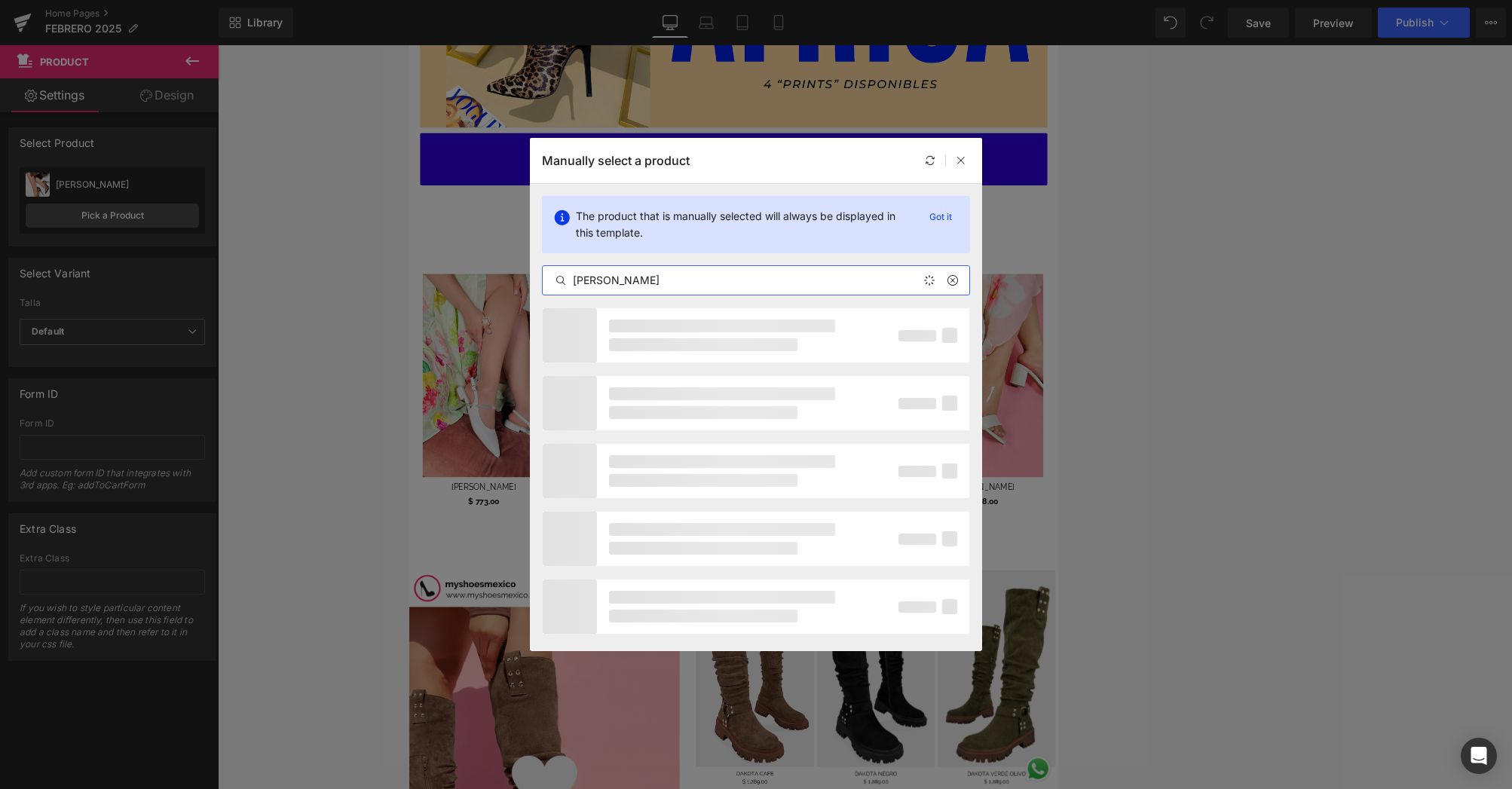 type on "[PERSON_NAME]" 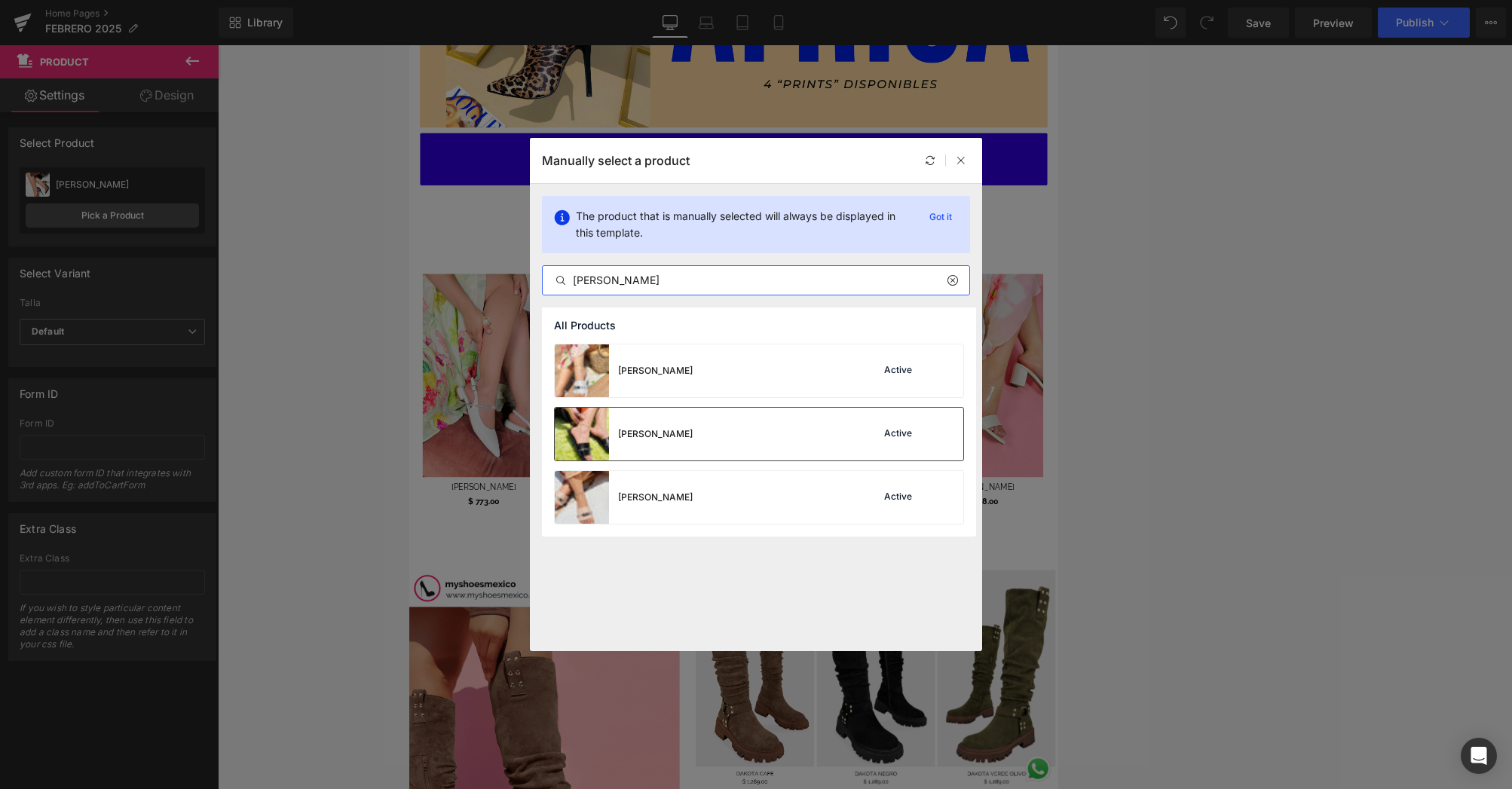 drag, startPoint x: 778, startPoint y: 445, endPoint x: 427, endPoint y: 598, distance: 382.8969 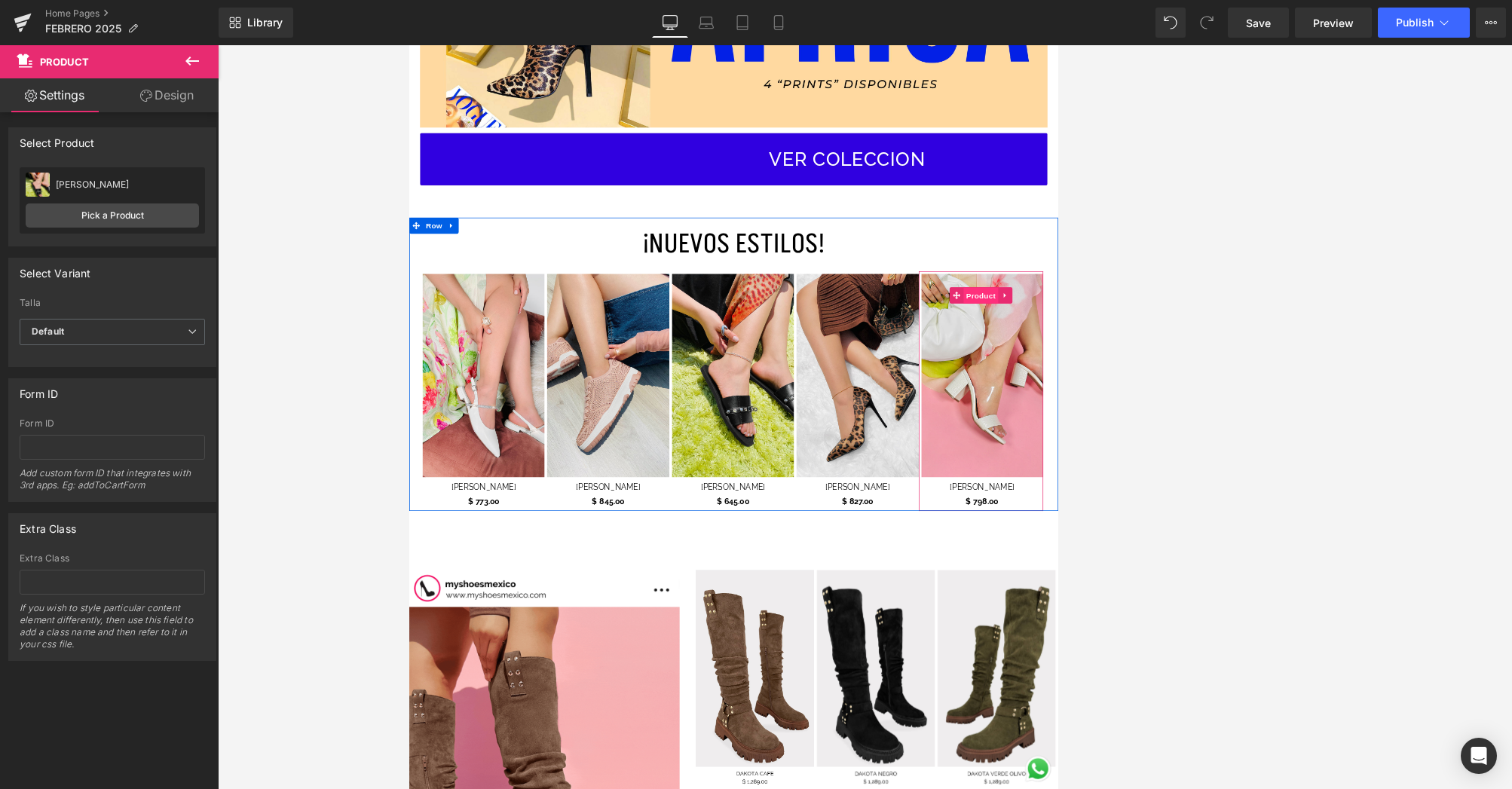 click on "Product" at bounding box center [1211, 397] 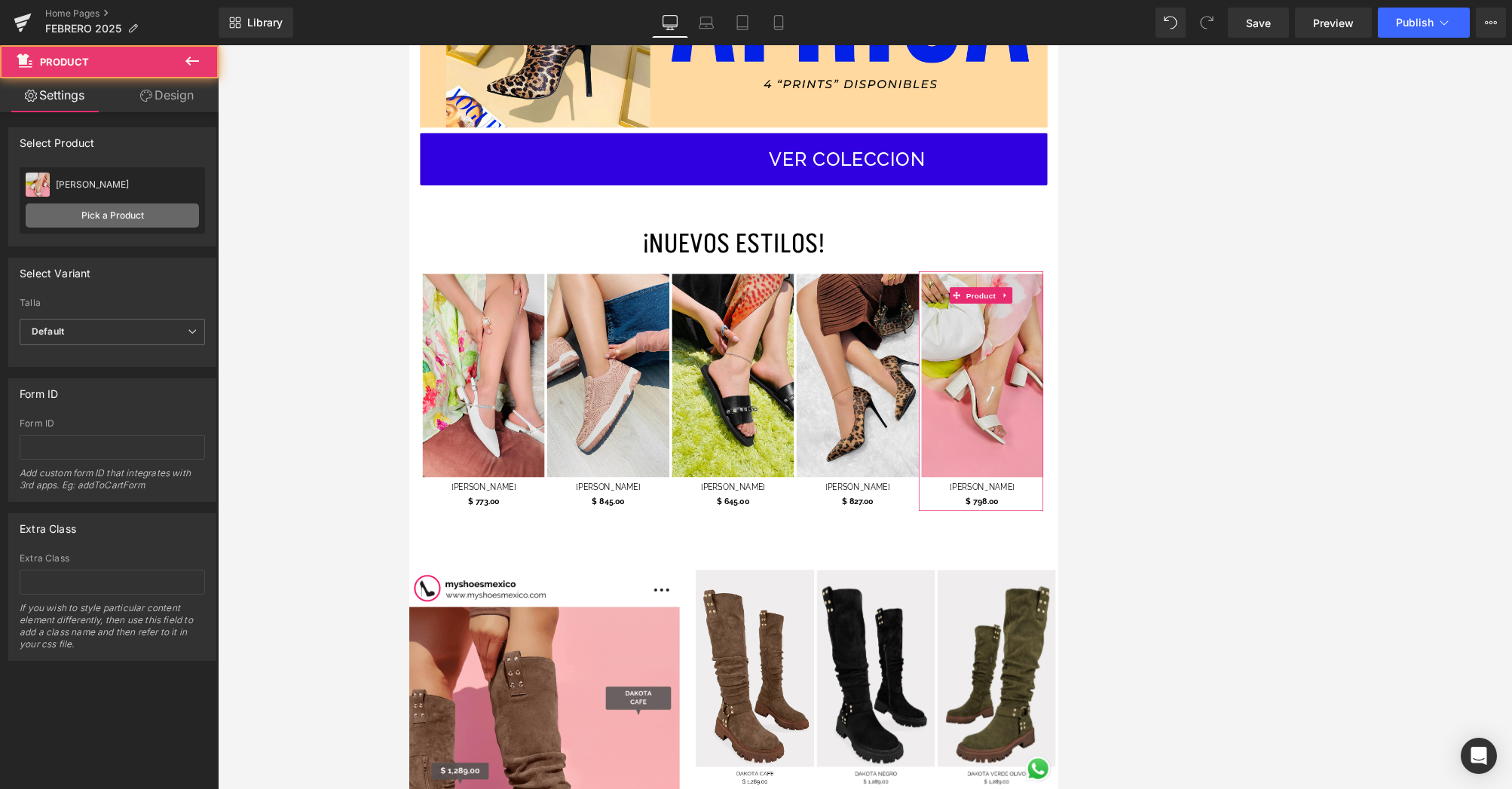 click on "Pick a Product" at bounding box center (112, 216) 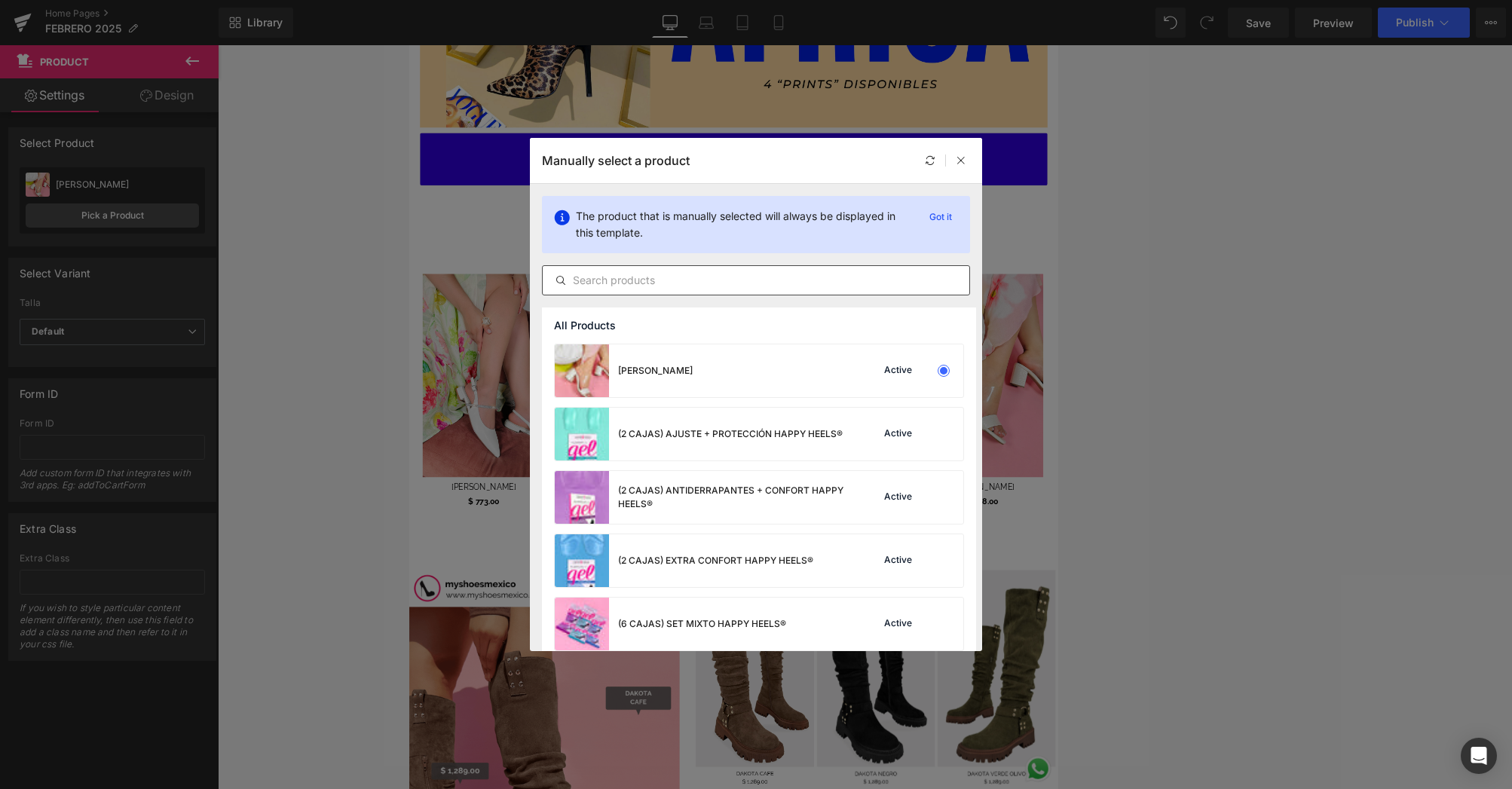 click at bounding box center (756, 280) 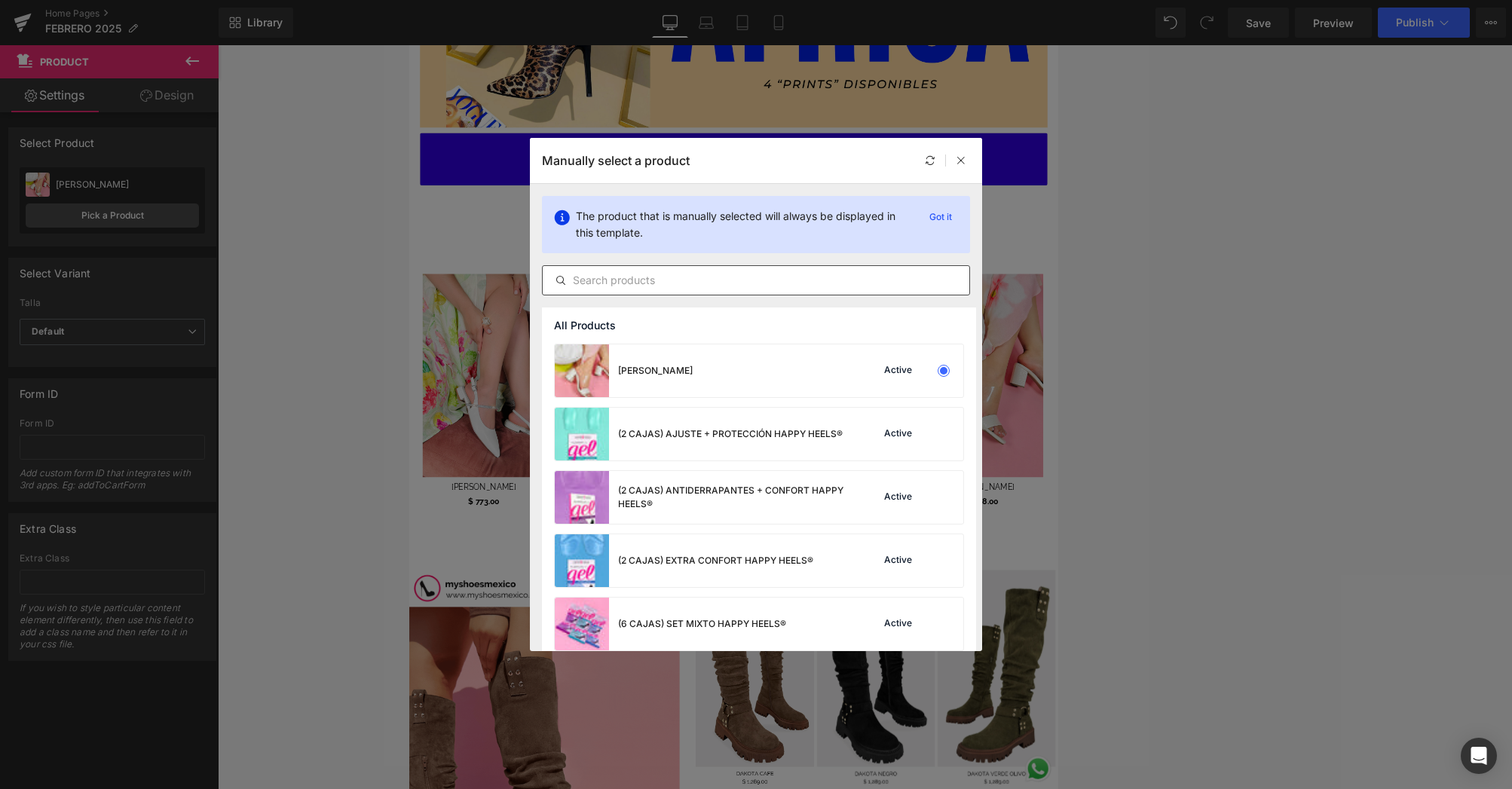 click at bounding box center (756, 280) 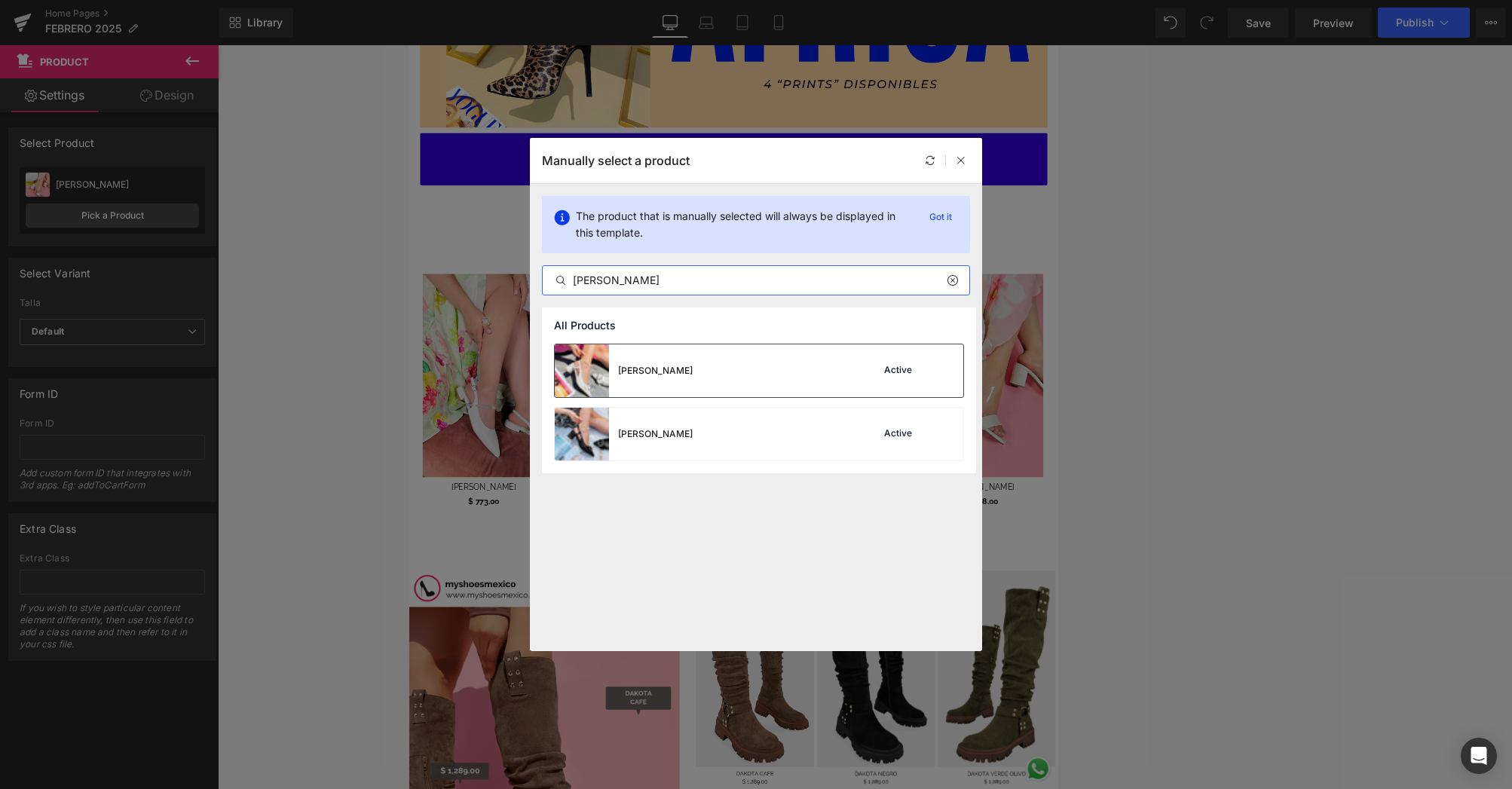 type on "[PERSON_NAME]" 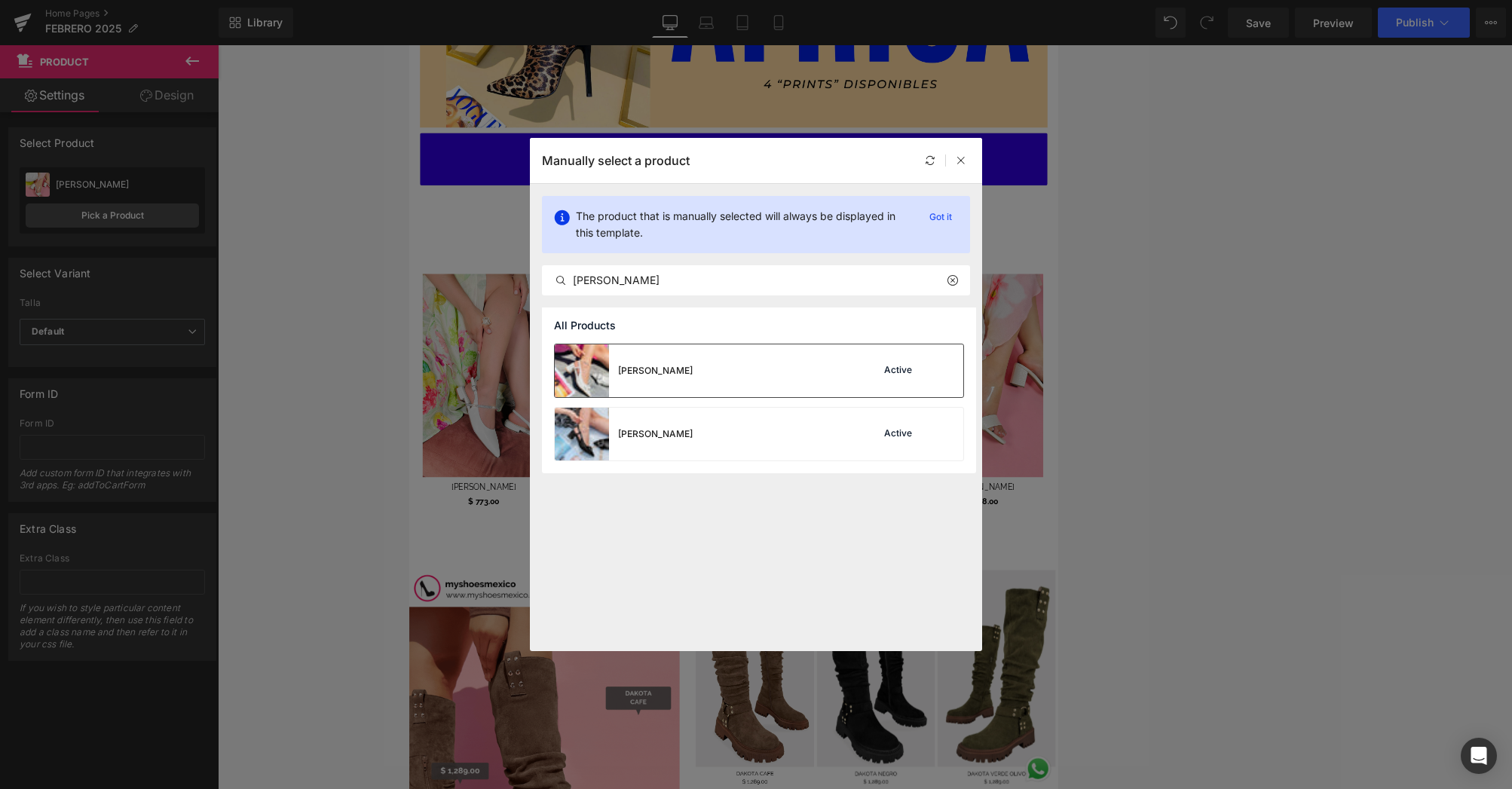drag, startPoint x: 756, startPoint y: 380, endPoint x: 488, endPoint y: 470, distance: 282.70833 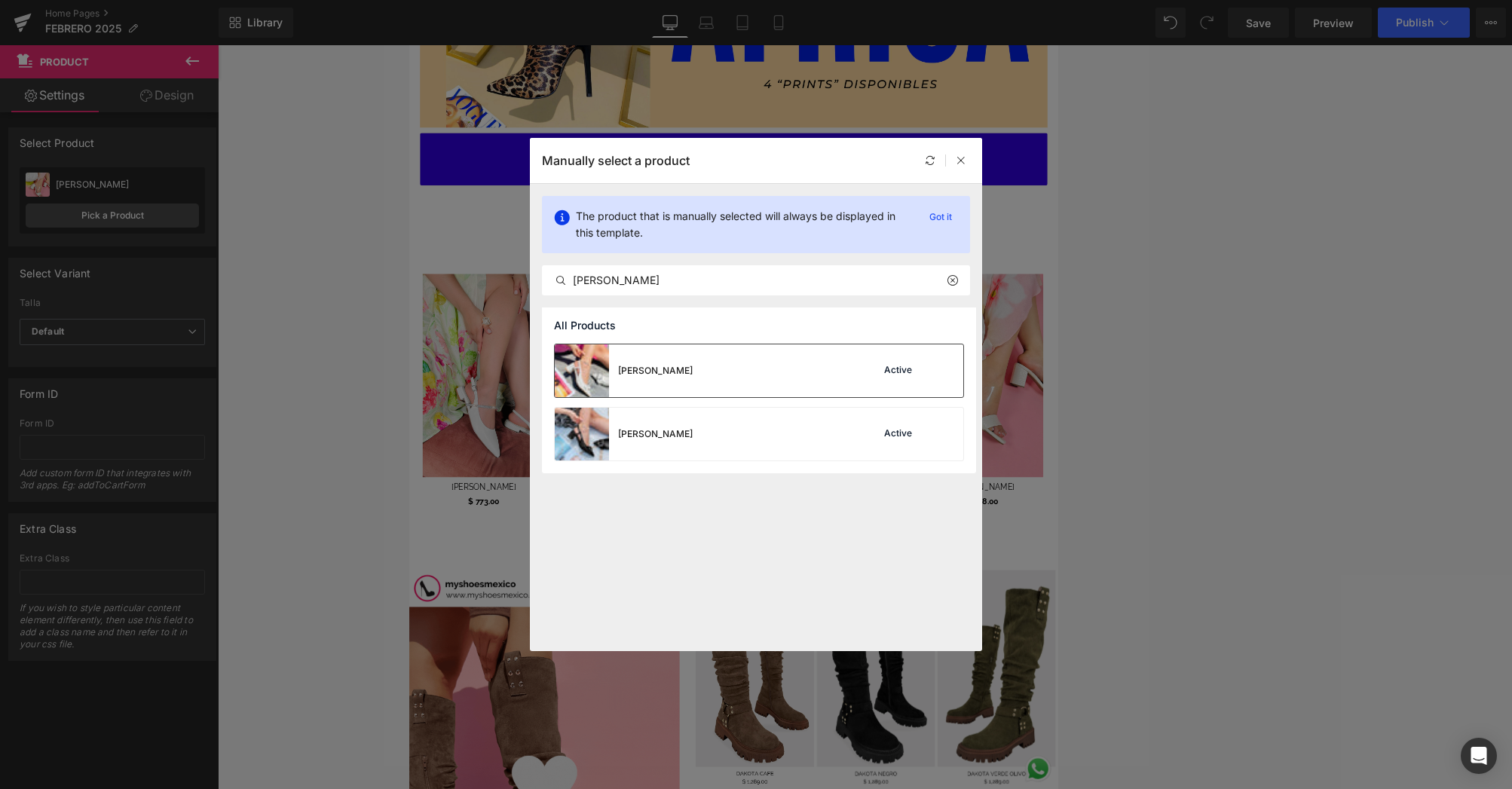 click on "[PERSON_NAME] Active" at bounding box center (759, 371) 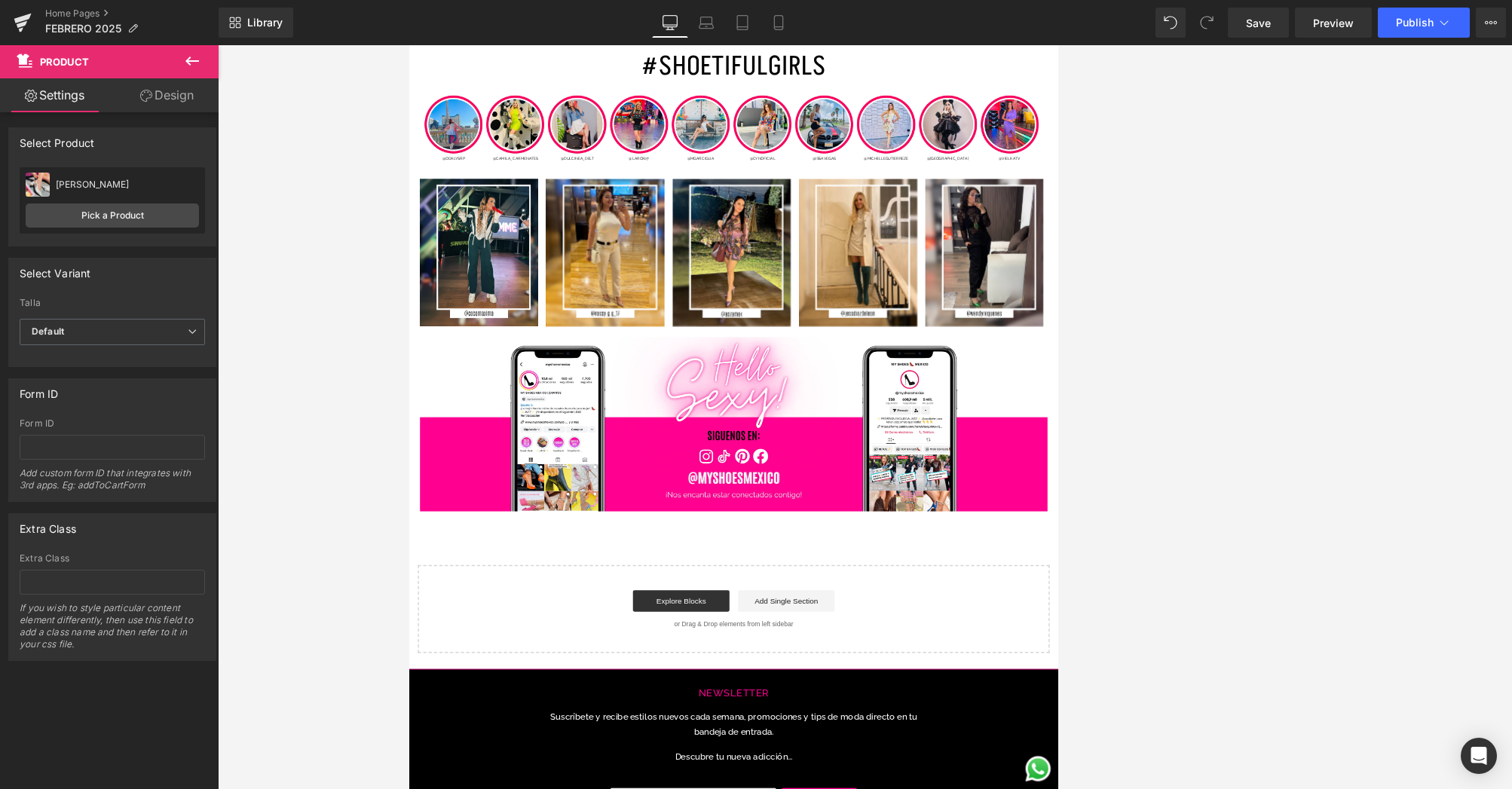scroll, scrollTop: 3207, scrollLeft: 0, axis: vertical 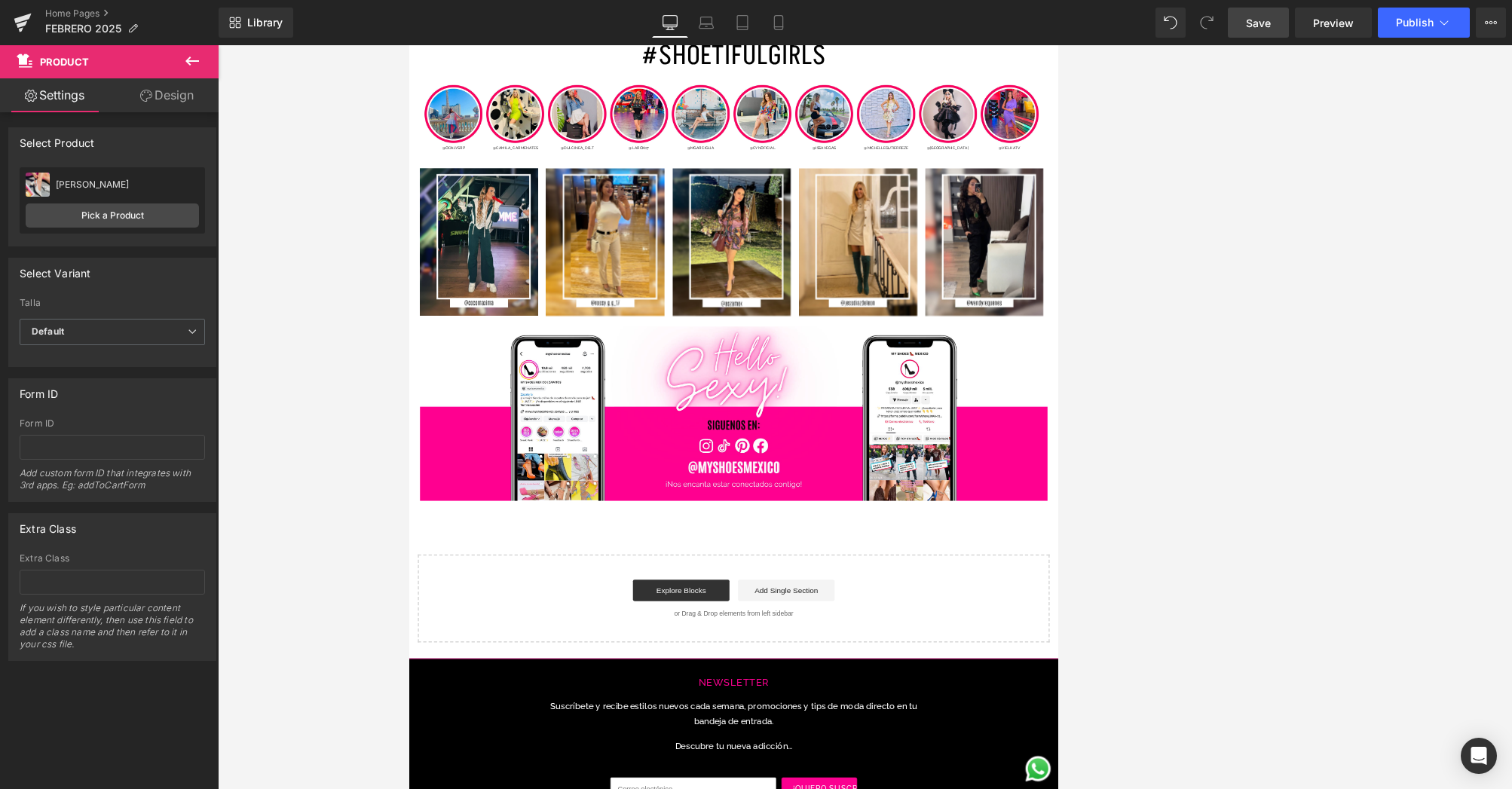 click on "Save" at bounding box center (1258, 23) 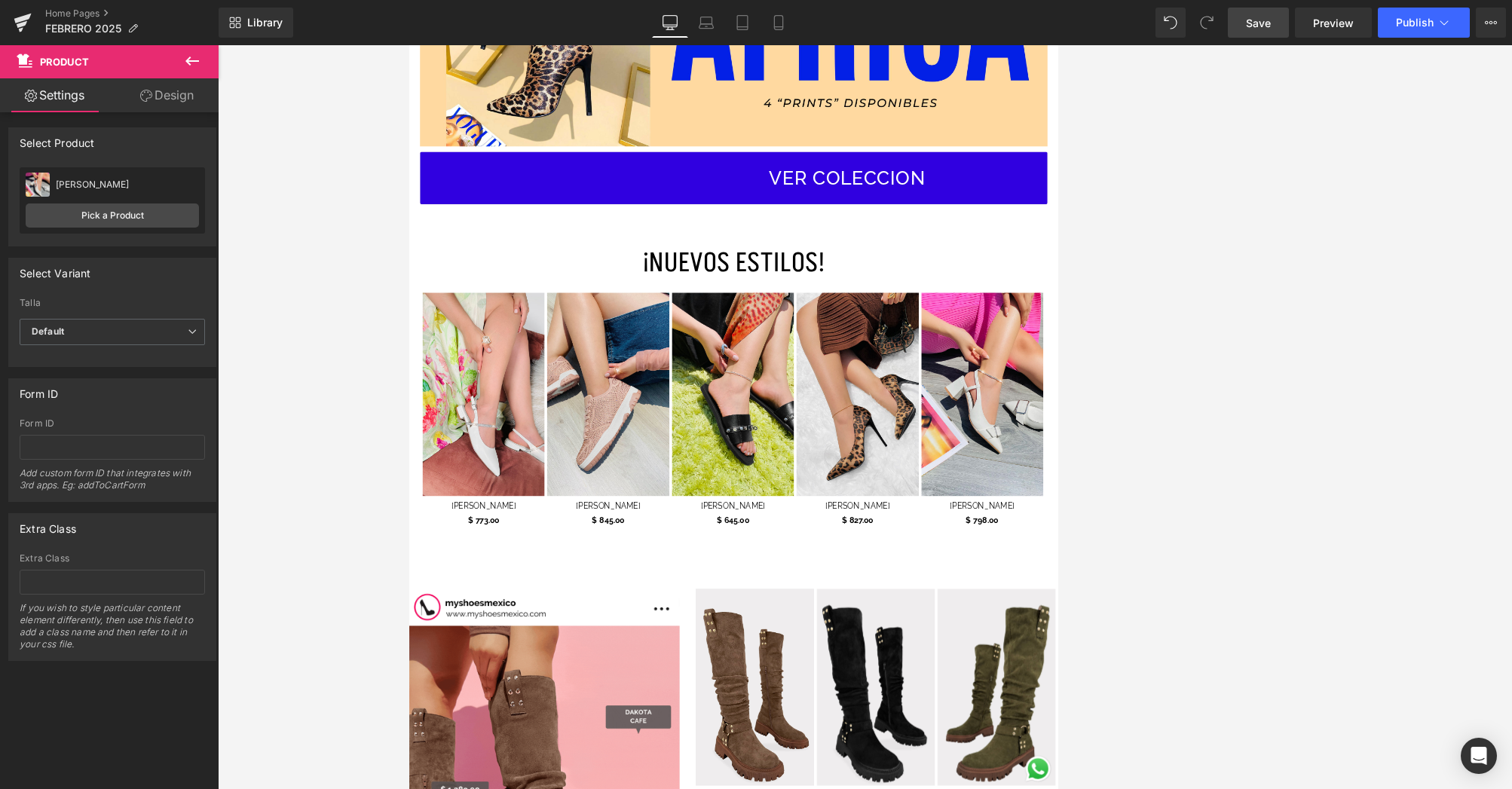 scroll, scrollTop: 461, scrollLeft: 0, axis: vertical 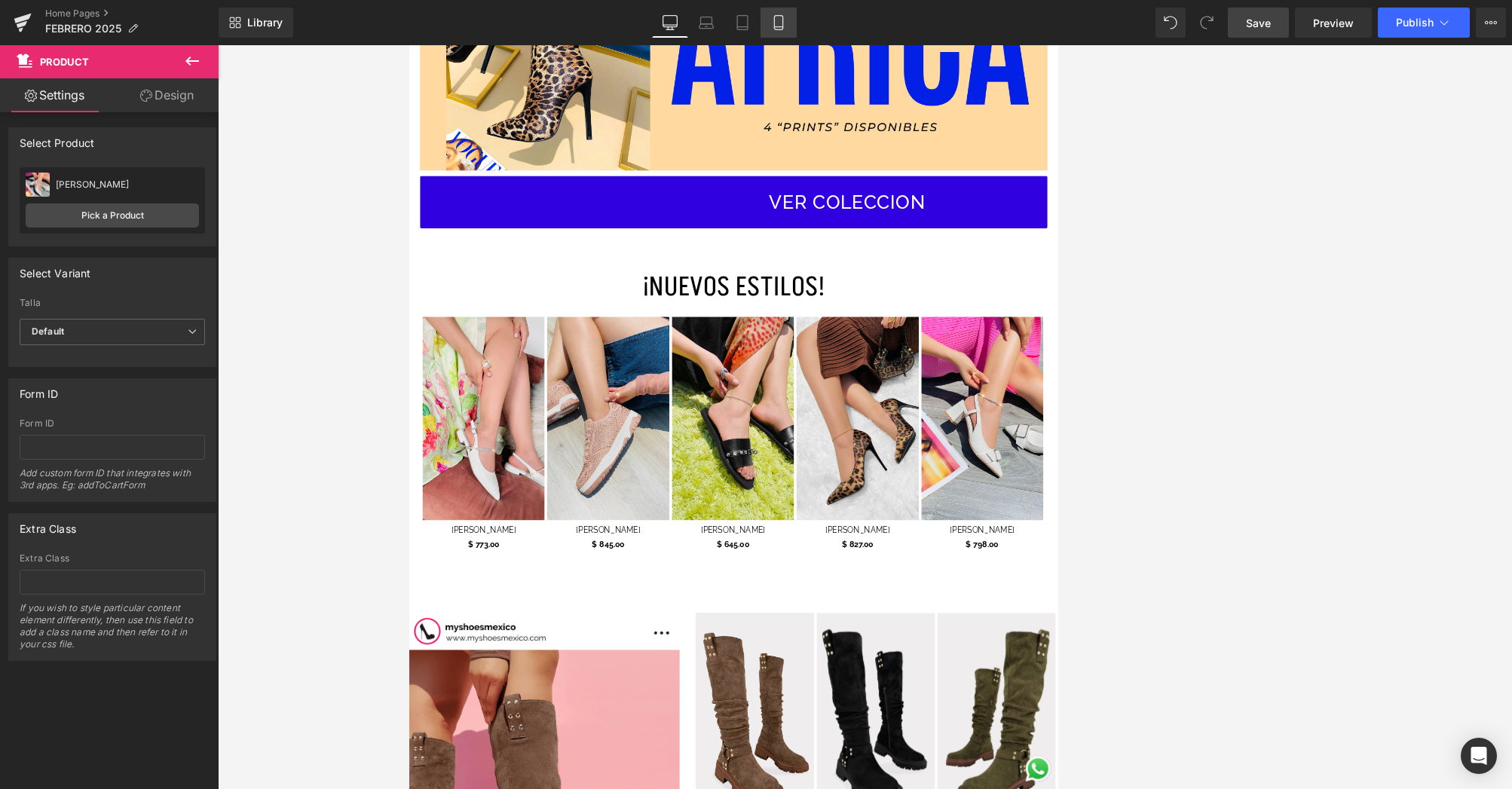 click 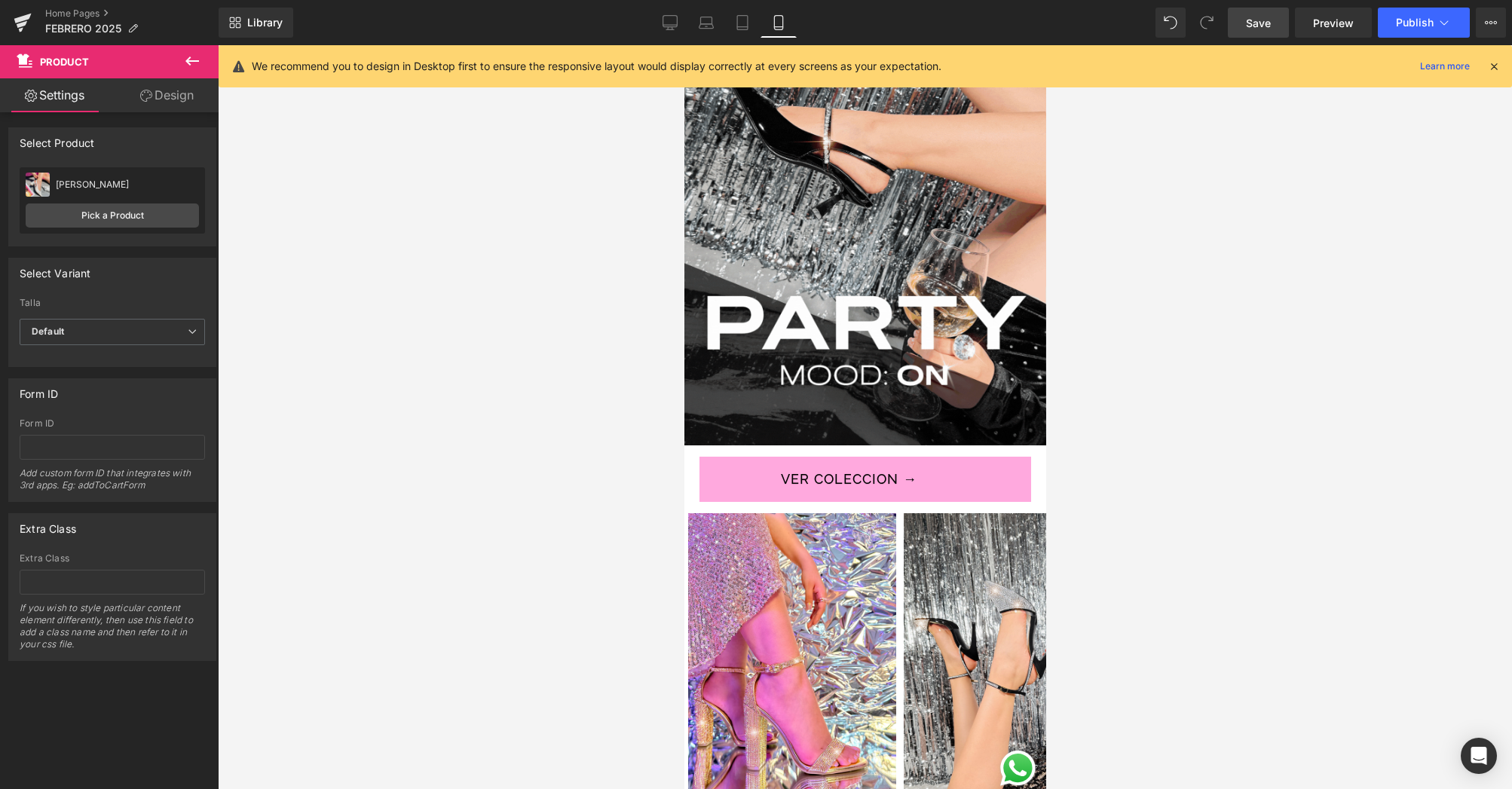 click 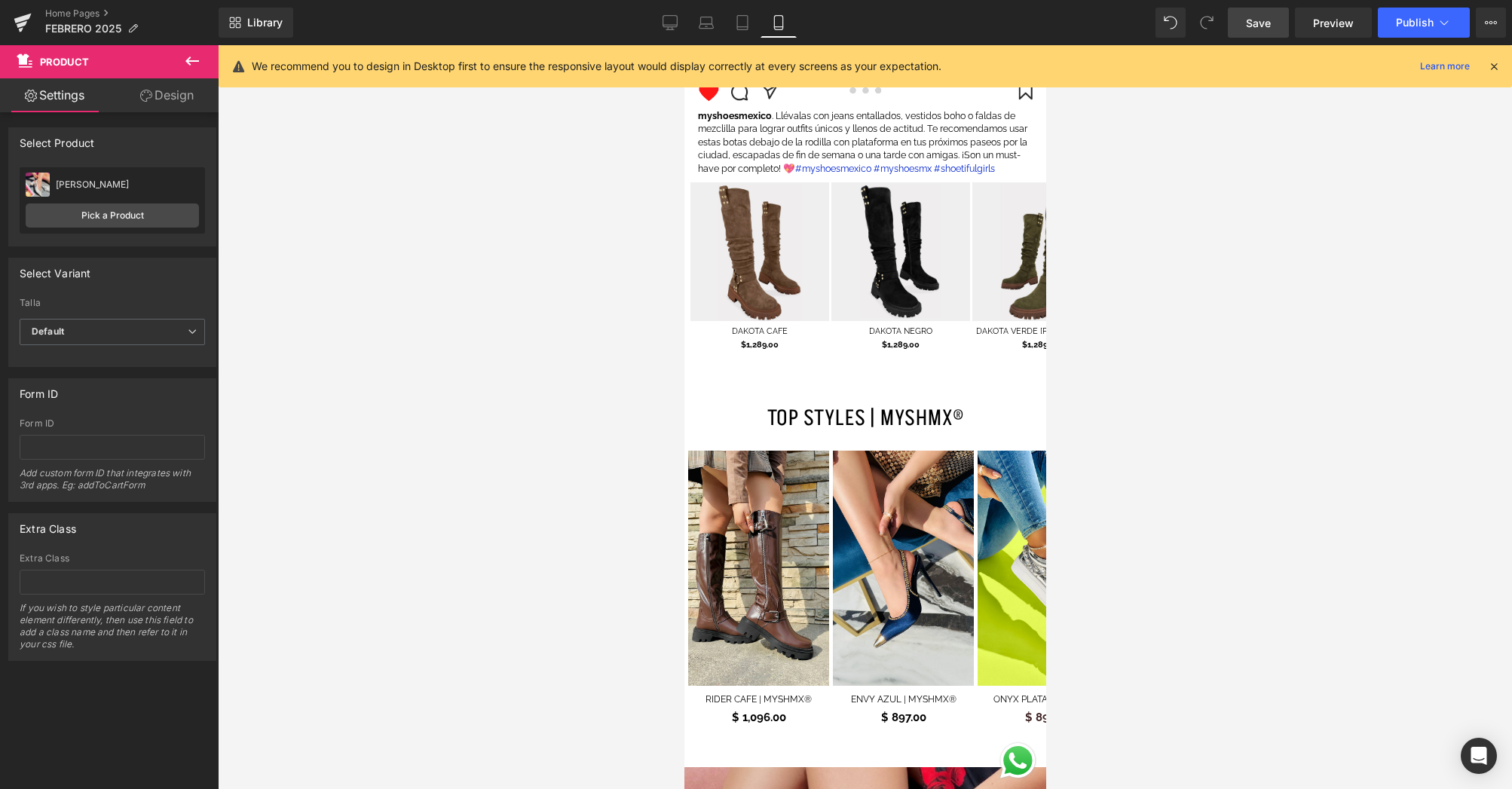 scroll, scrollTop: 3086, scrollLeft: 0, axis: vertical 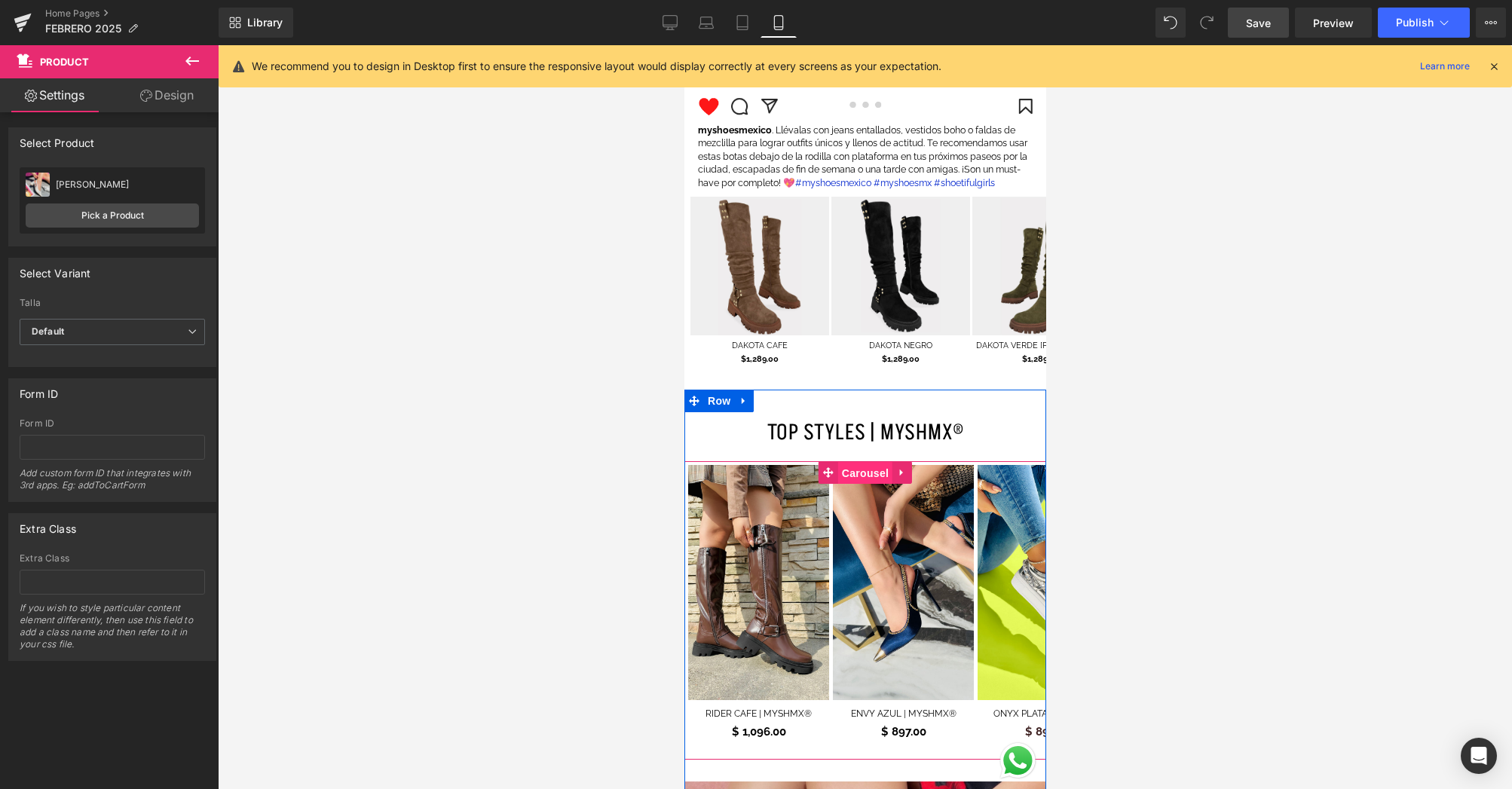 click on "Carousel" at bounding box center [865, 473] 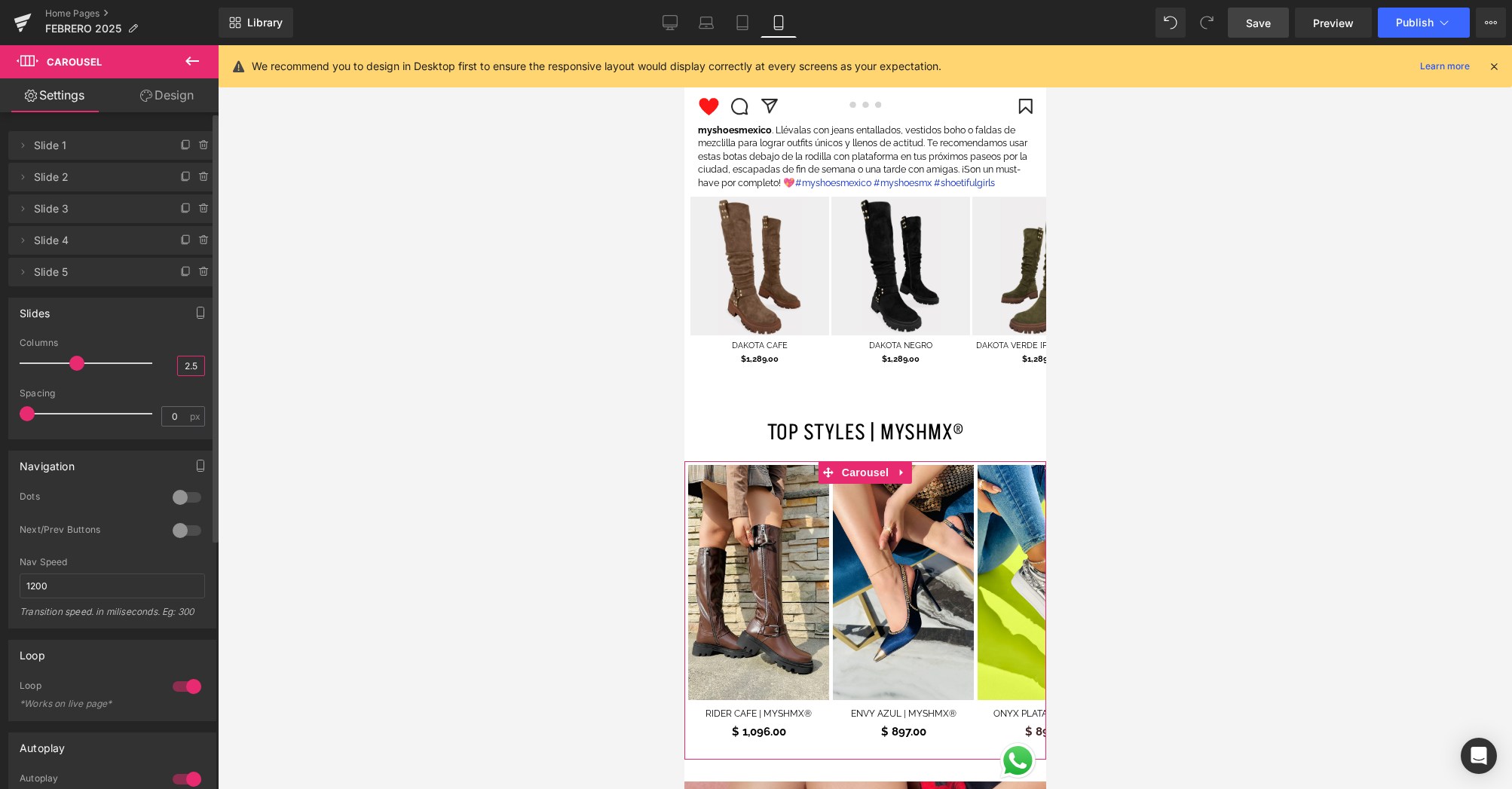 click on "2.5" at bounding box center (191, 365) 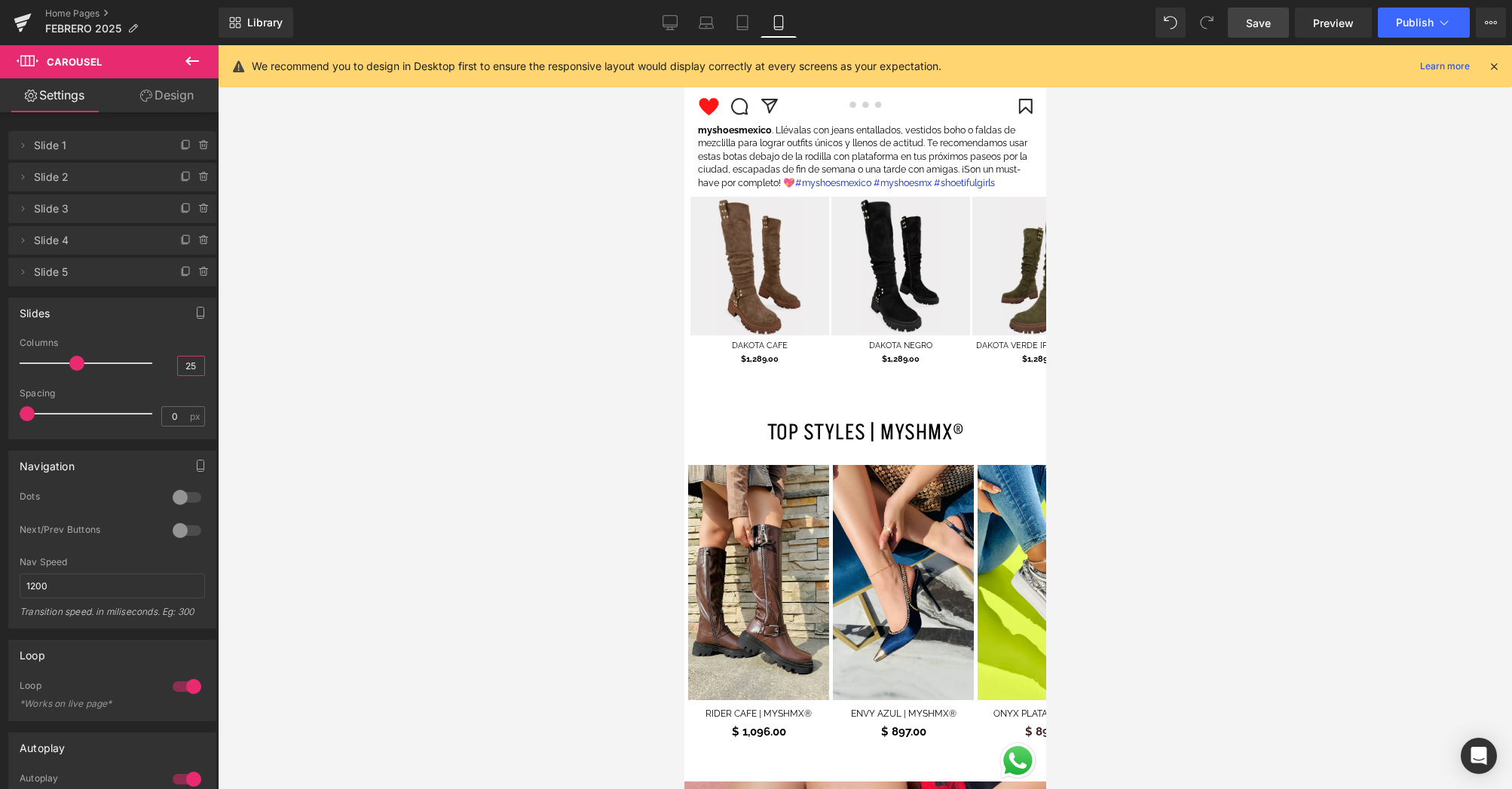 type on "5" 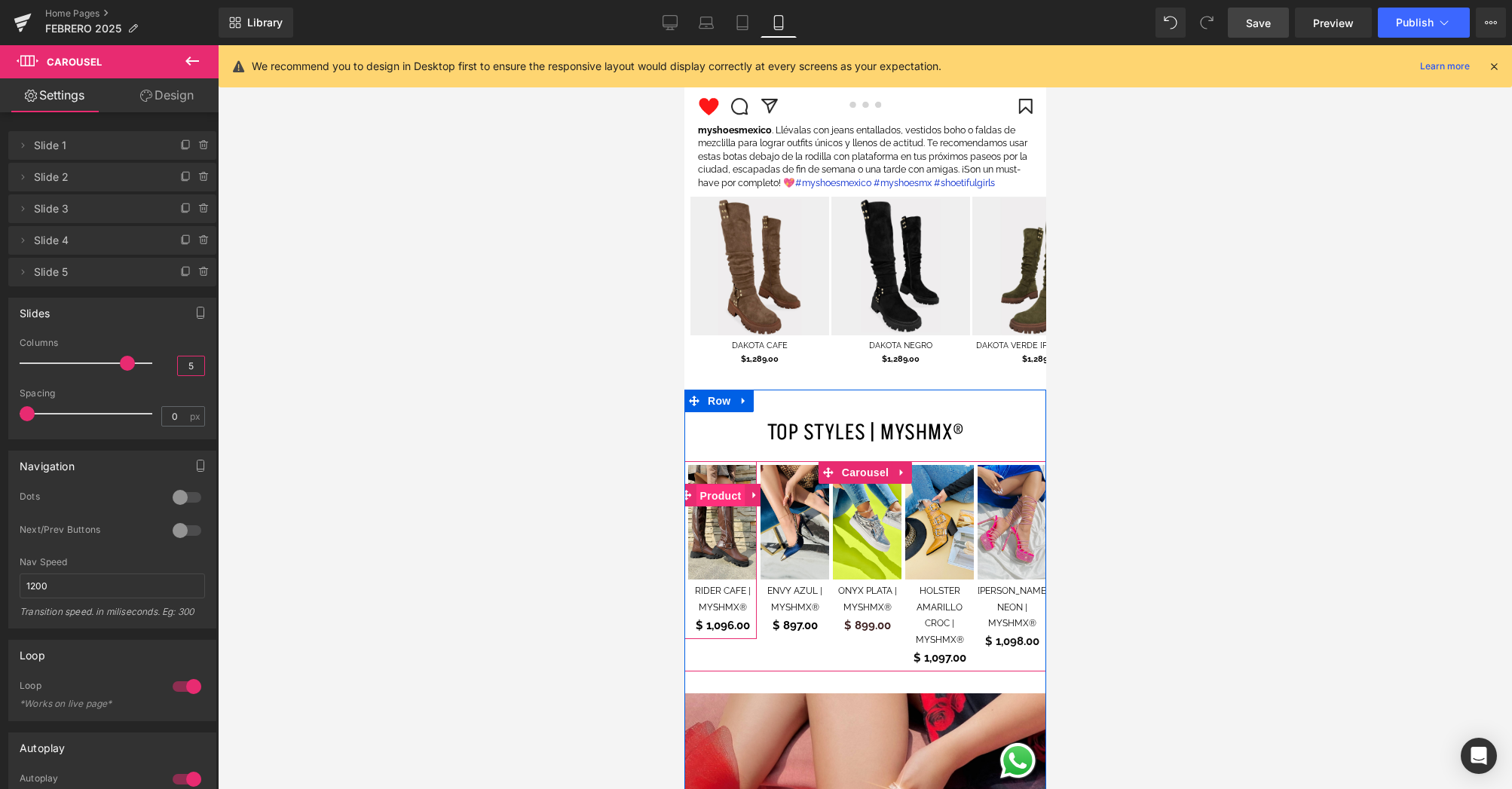 click on "Product" at bounding box center (720, 496) 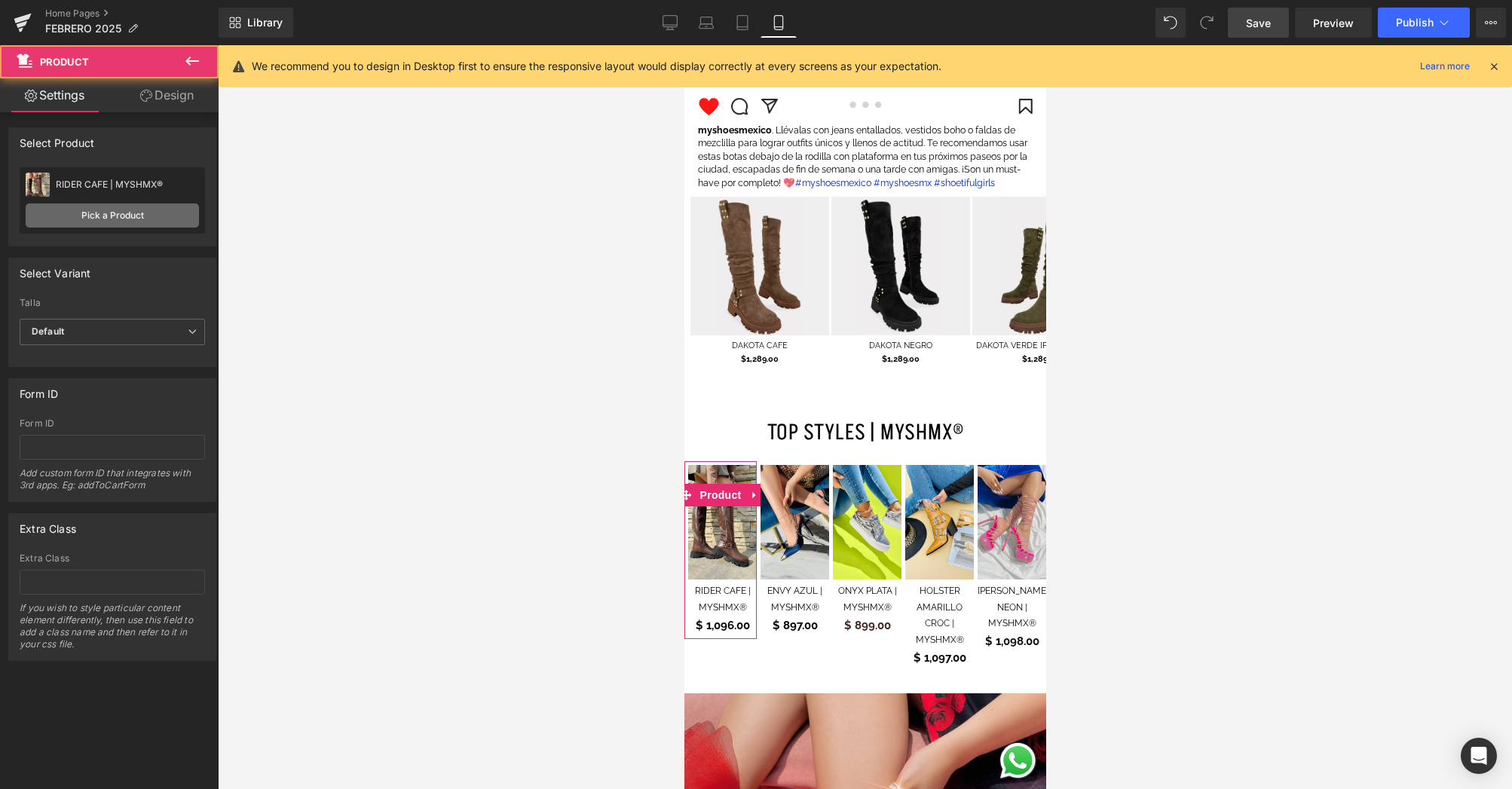 click on "Pick a Product" at bounding box center [112, 216] 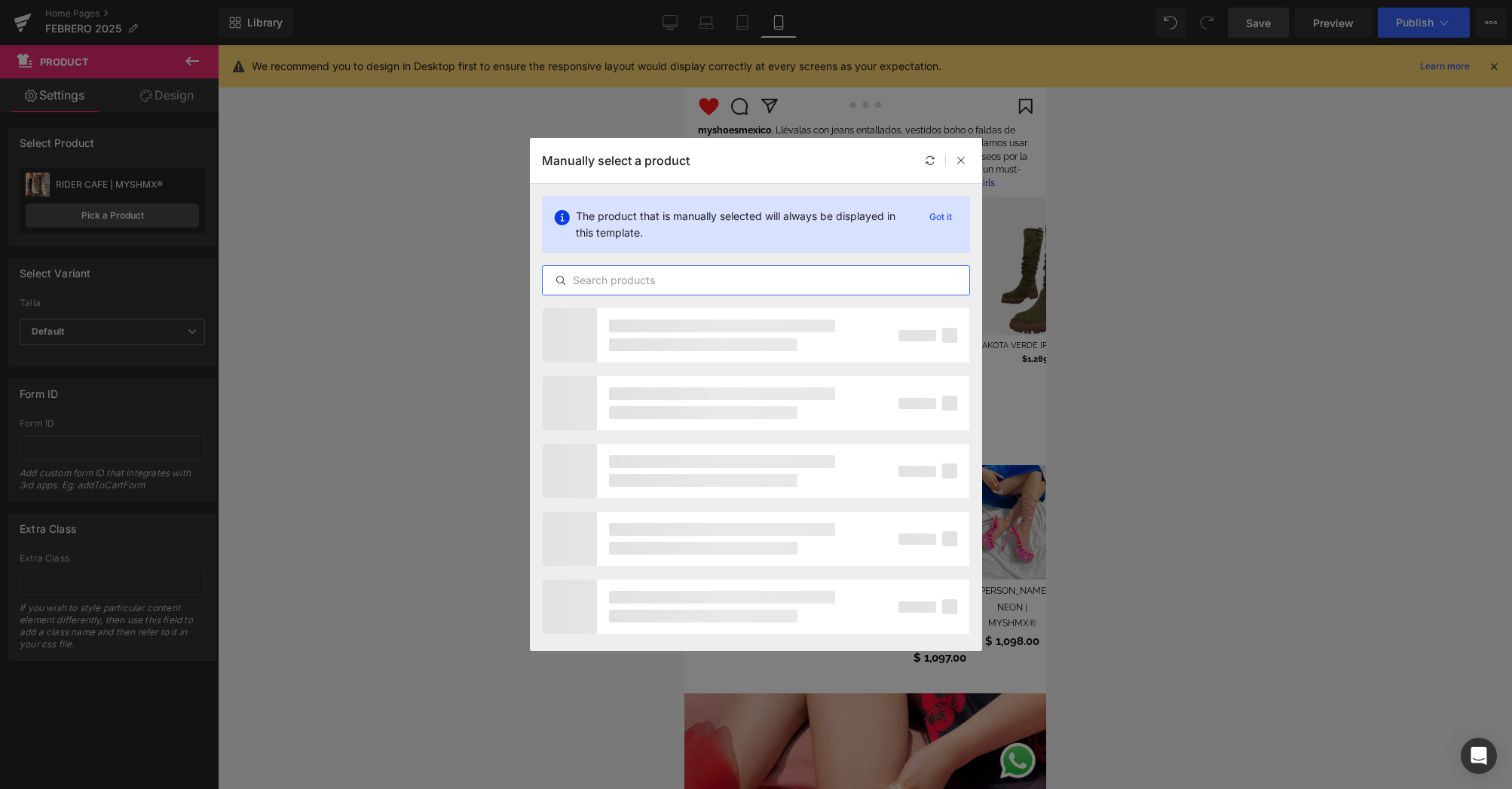 click at bounding box center (756, 280) 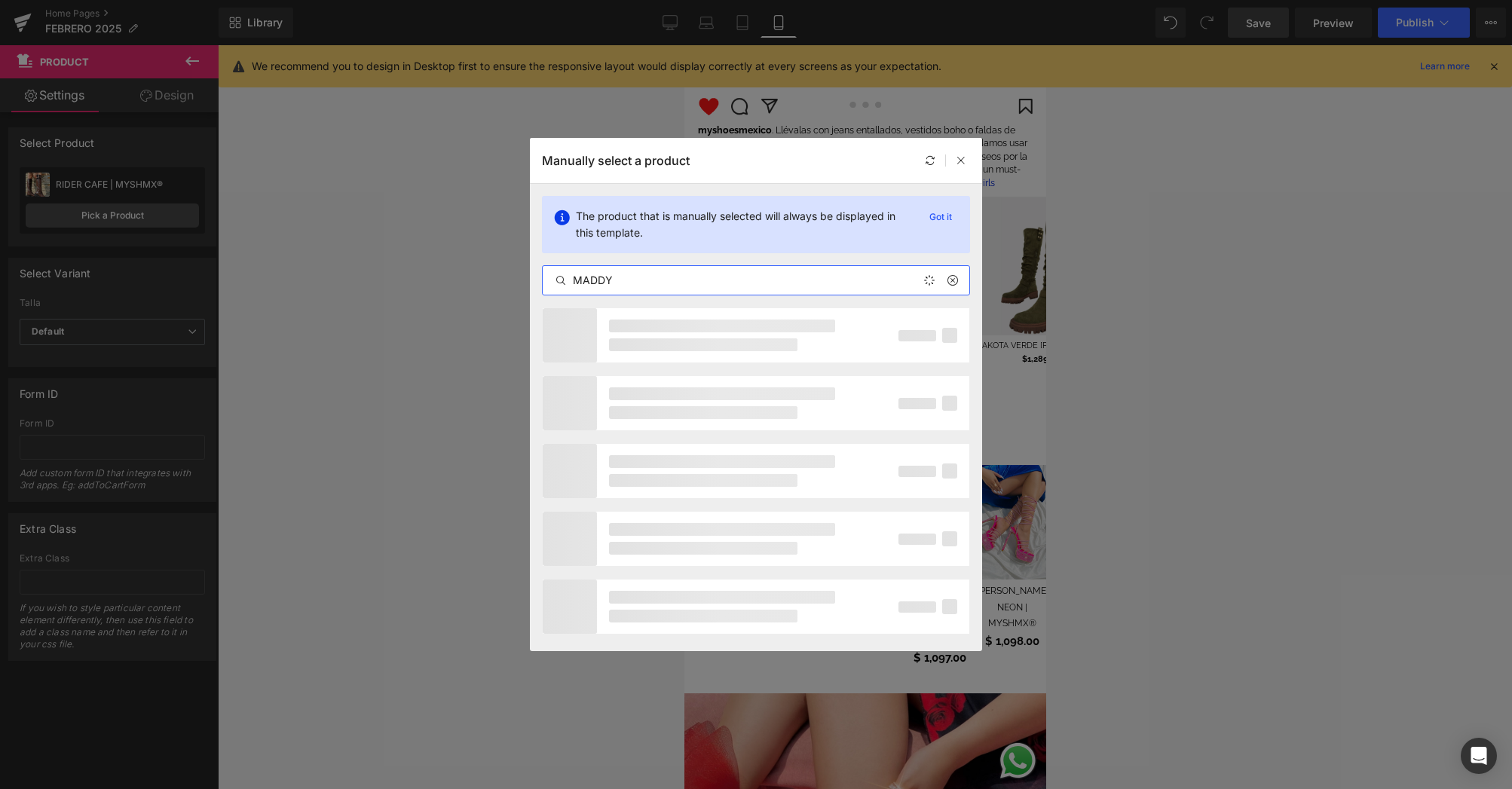 type on "MADDY" 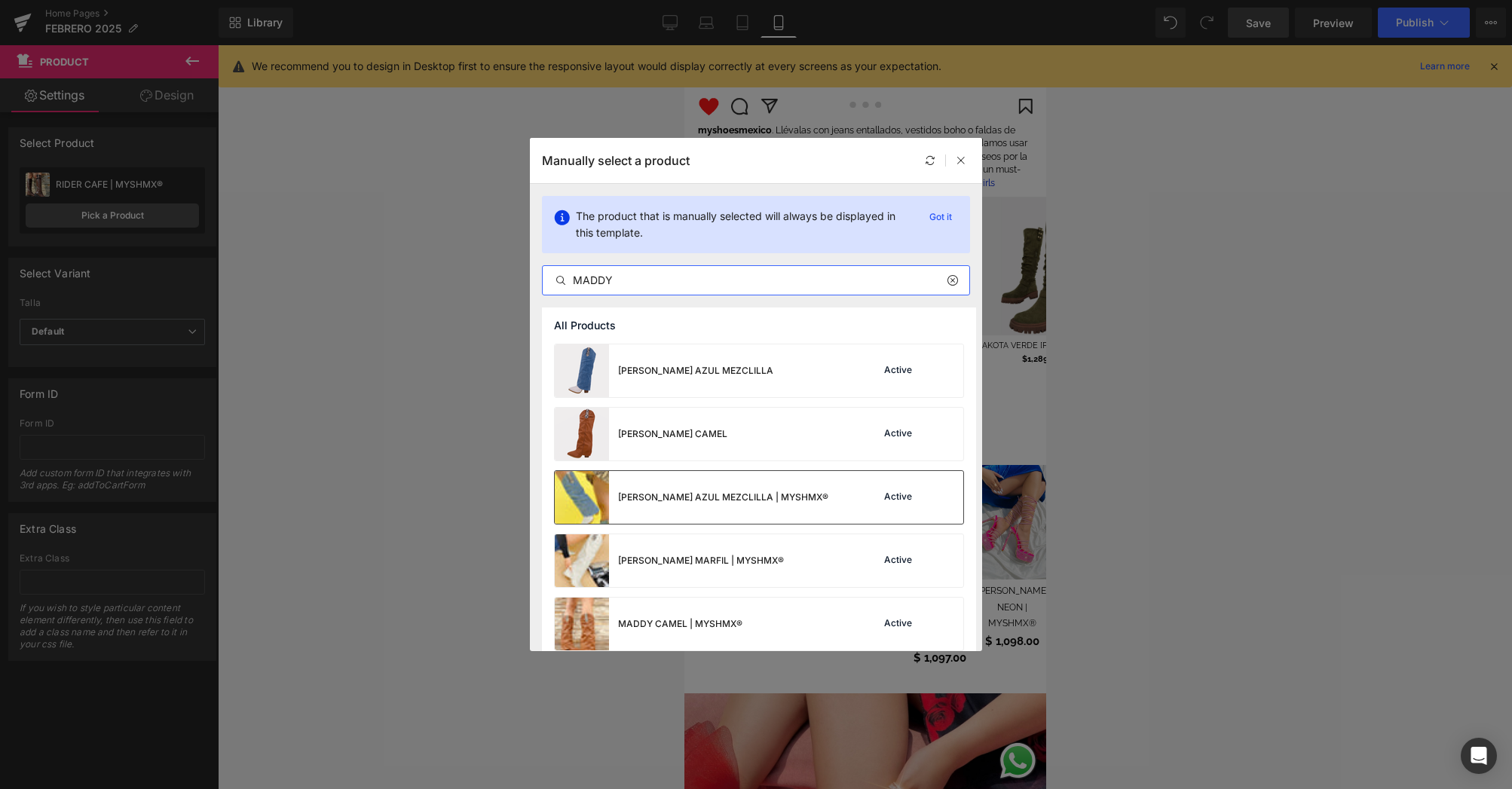 click on "[PERSON_NAME] AZUL MEZCLILLA | MYSHMX®" at bounding box center (691, 497) 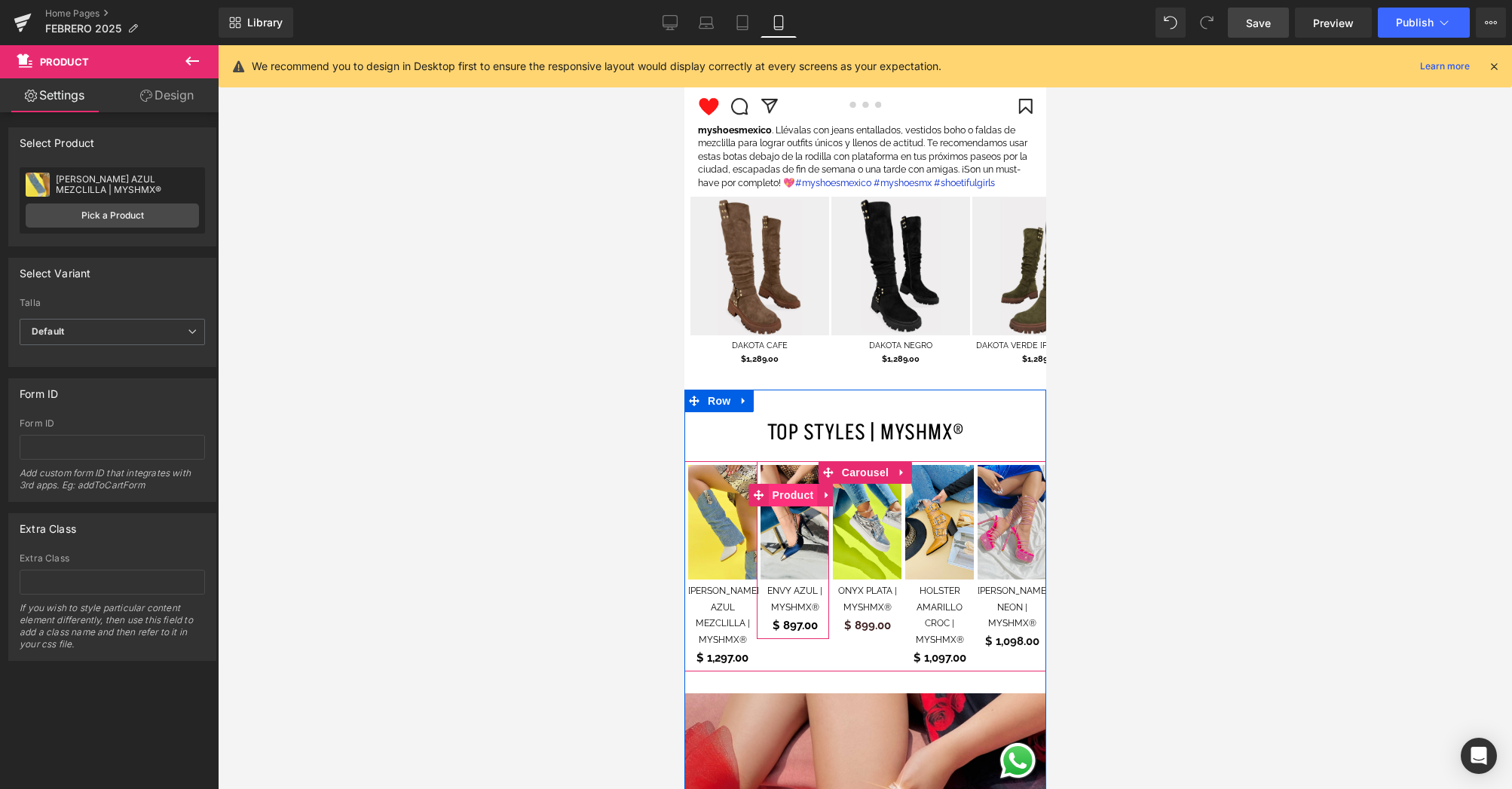 click on "Product" at bounding box center (792, 495) 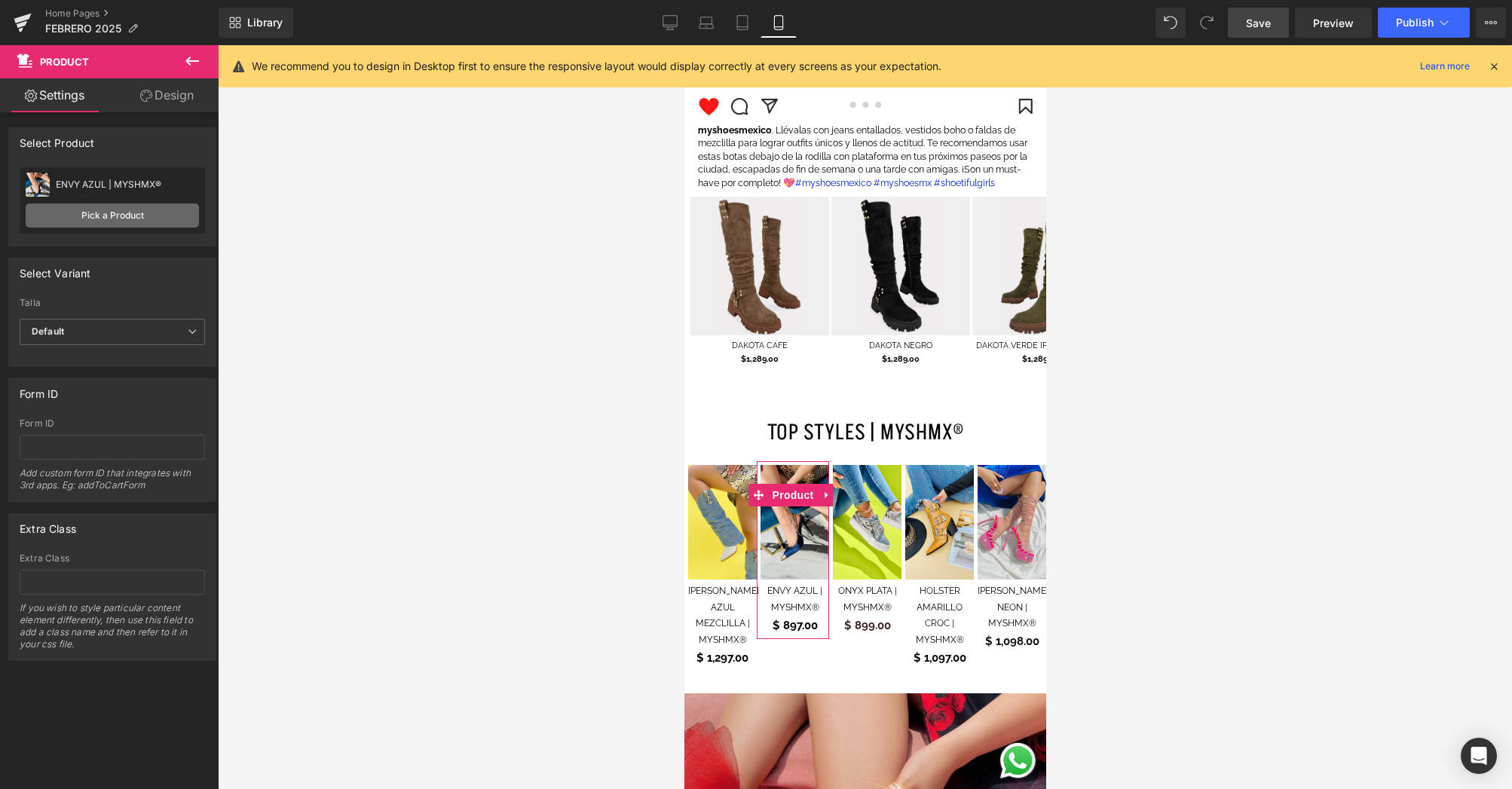 click on "Pick a Product" at bounding box center (112, 216) 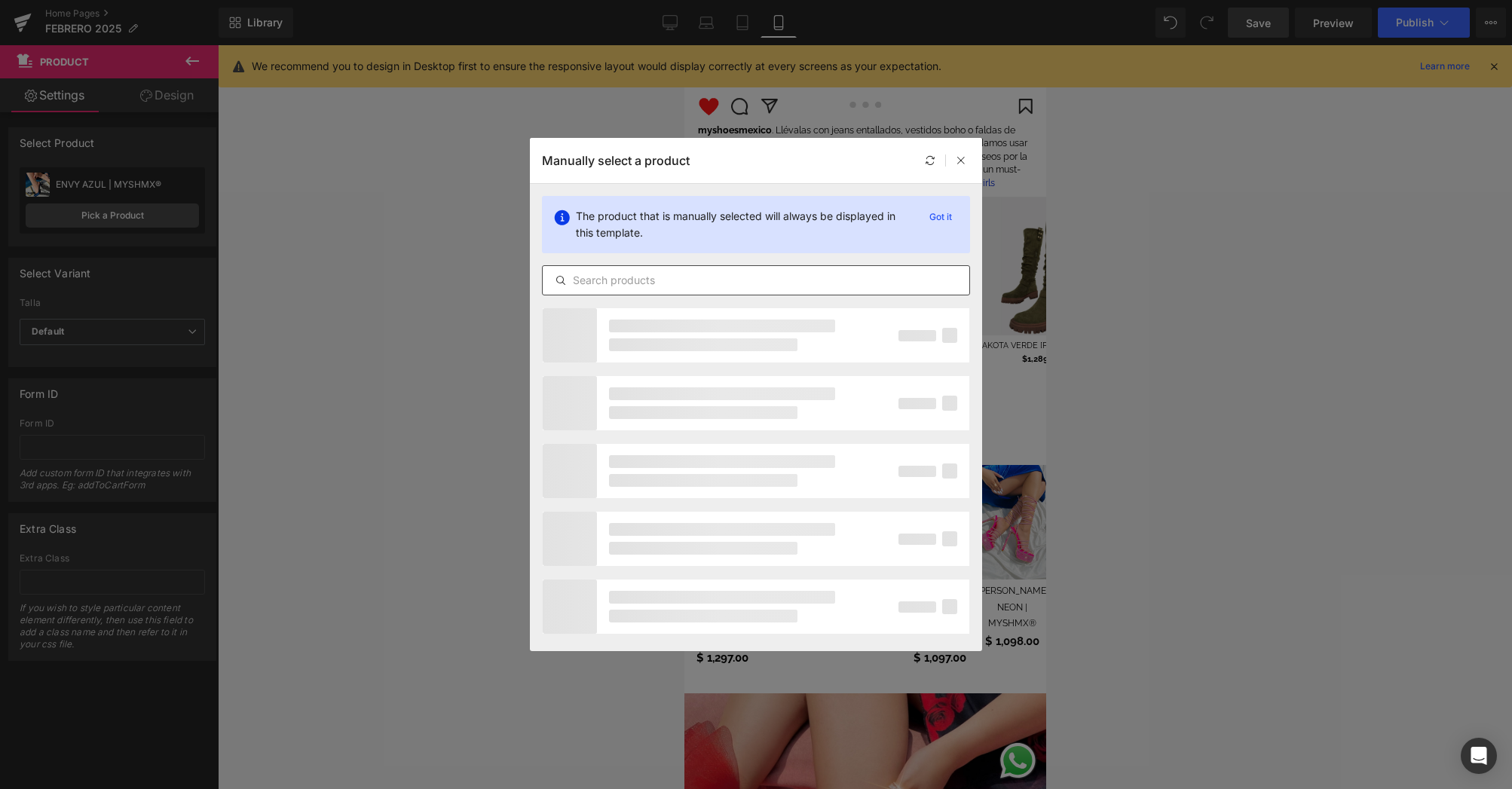 click at bounding box center [756, 280] 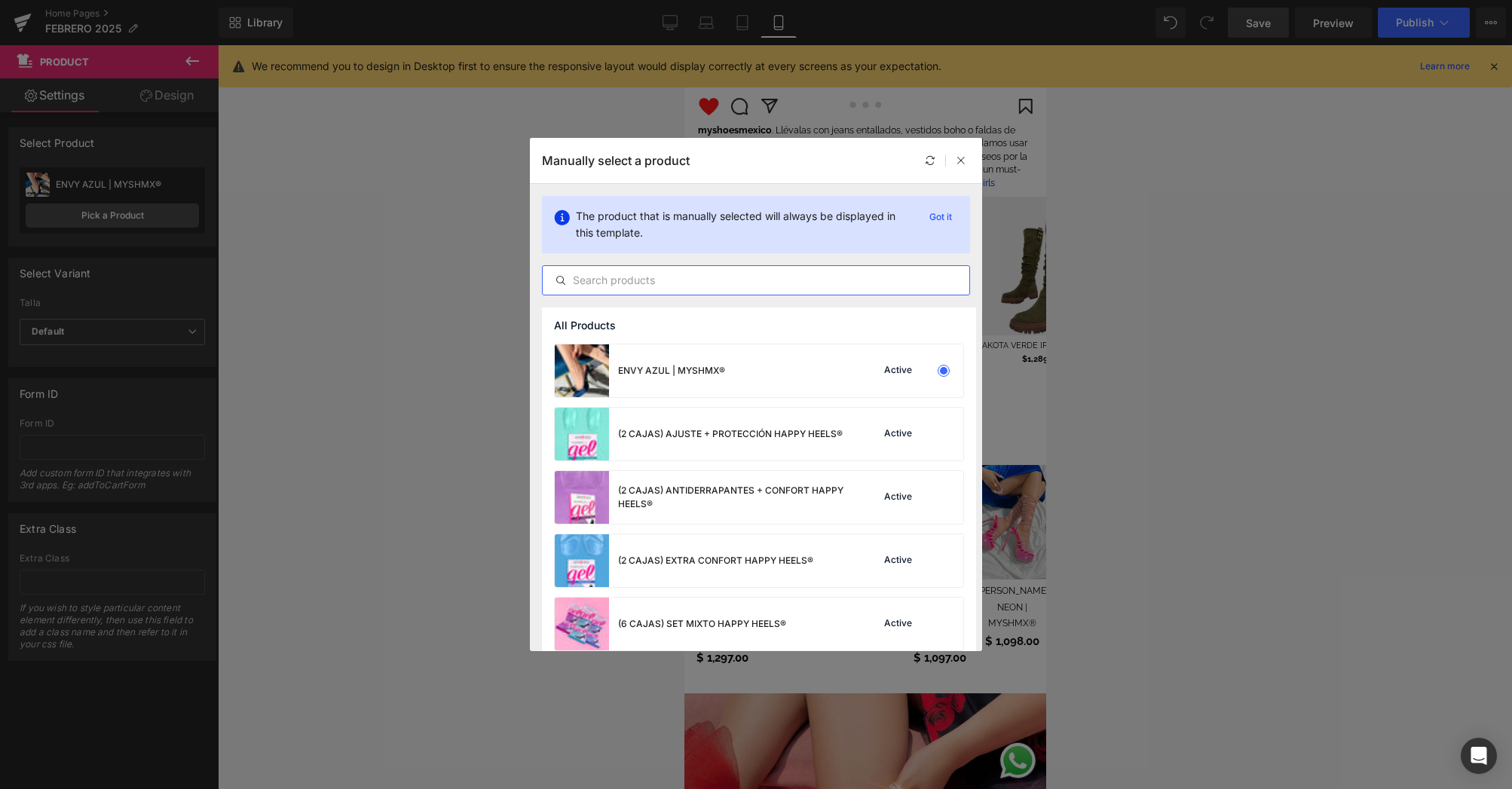 click at bounding box center (756, 280) 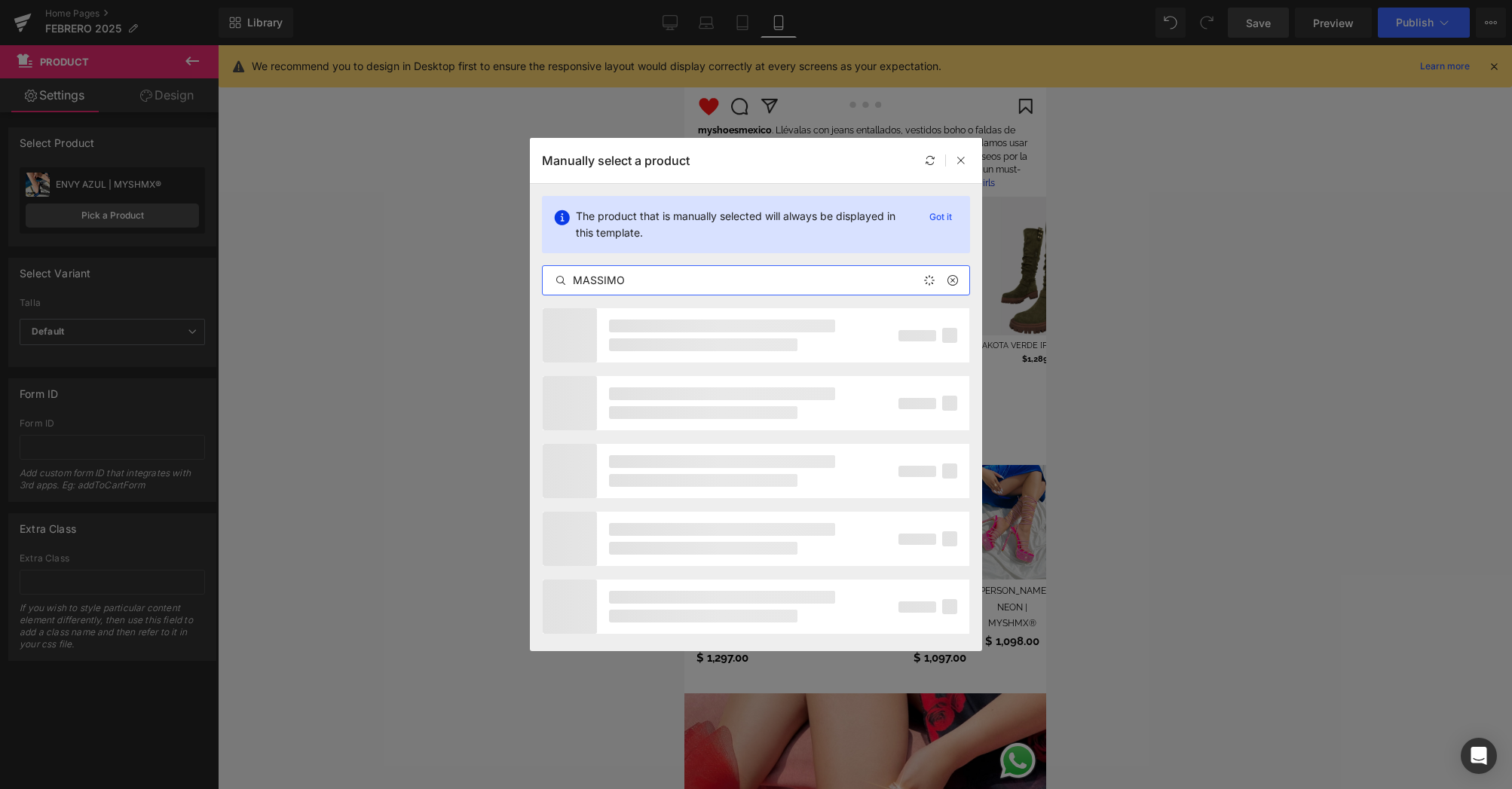 type on "MASSIMO" 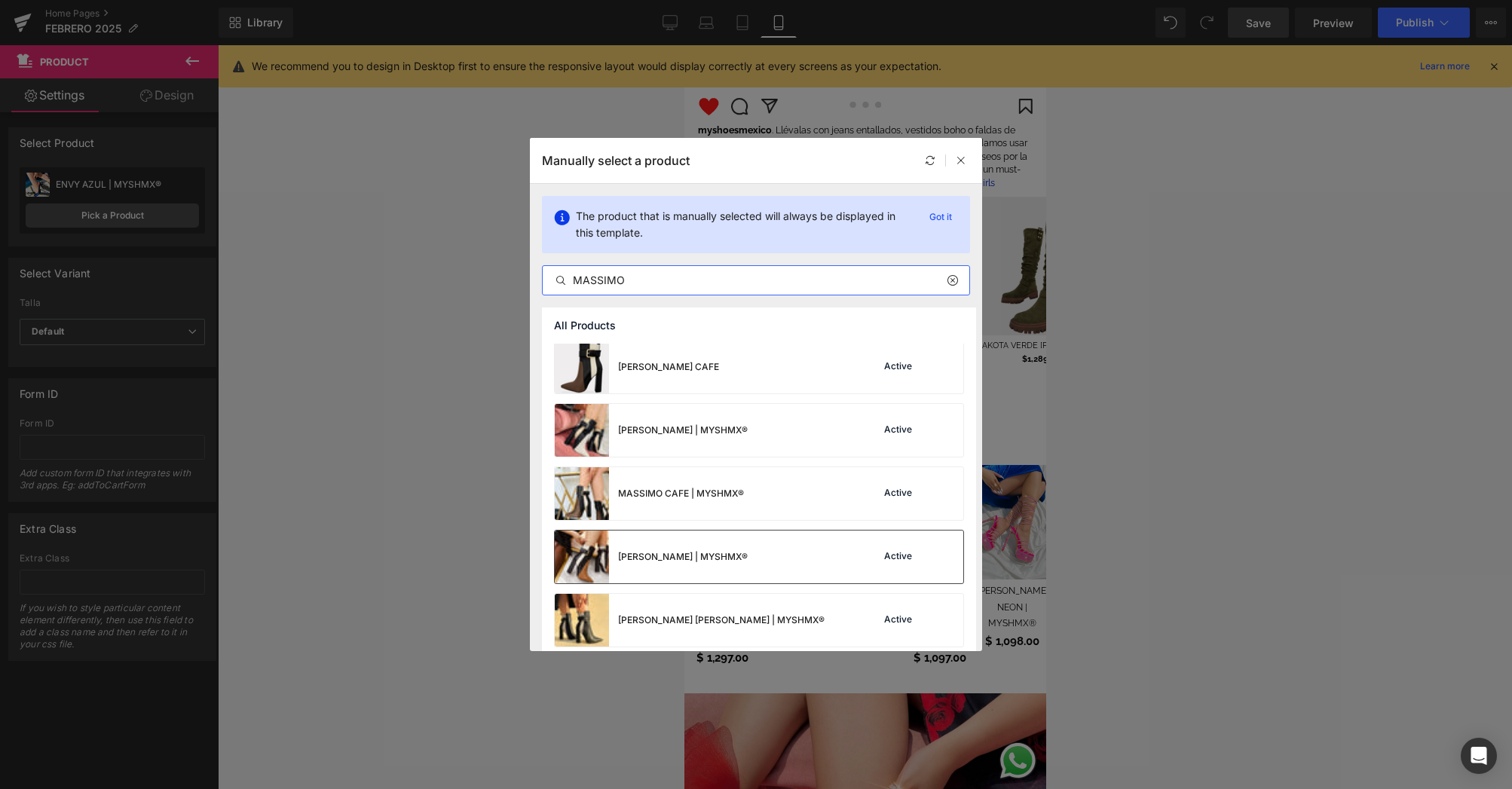 scroll, scrollTop: 70, scrollLeft: 0, axis: vertical 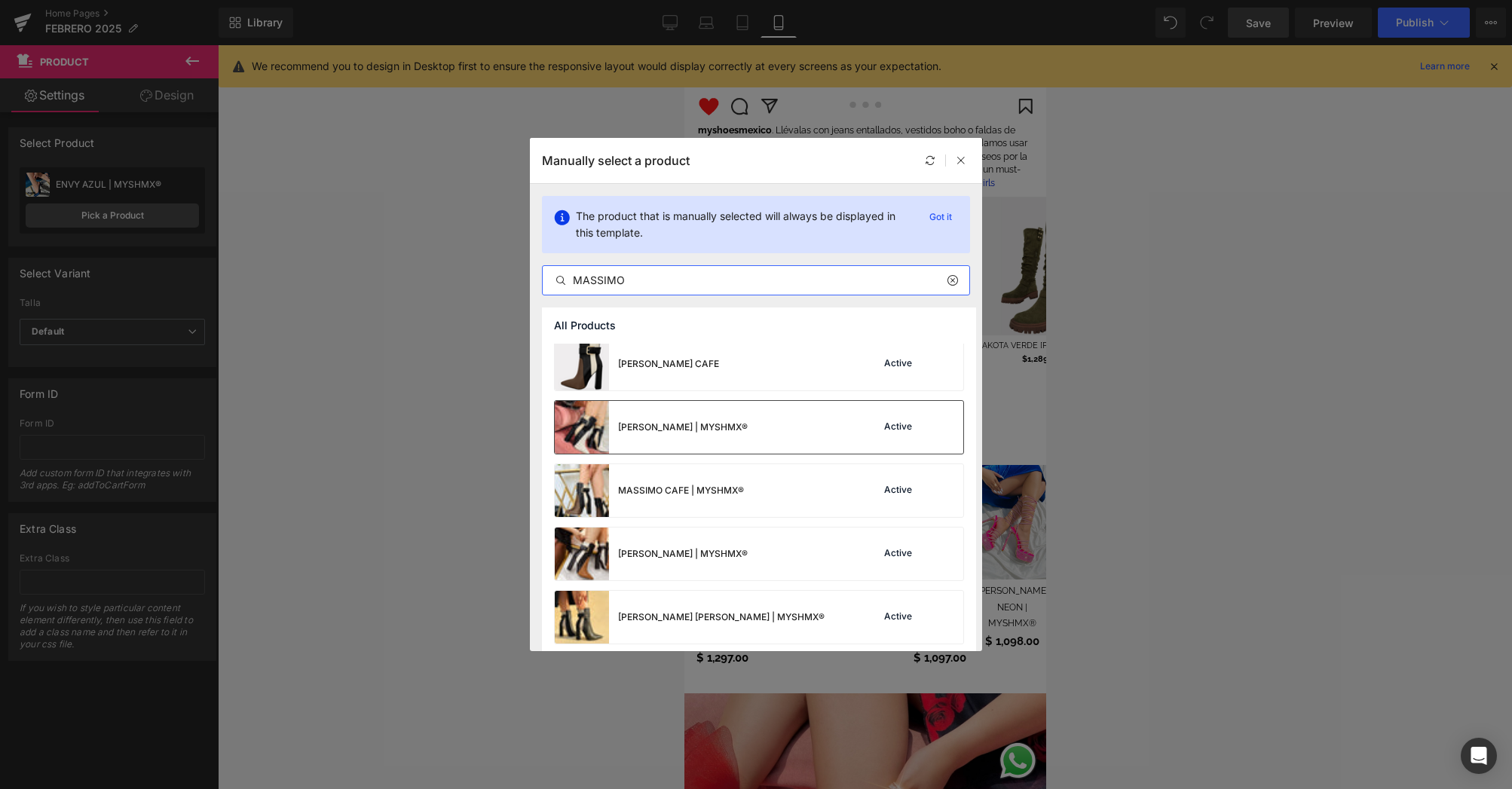 click on "[PERSON_NAME] | MYSHMX®" at bounding box center [651, 427] 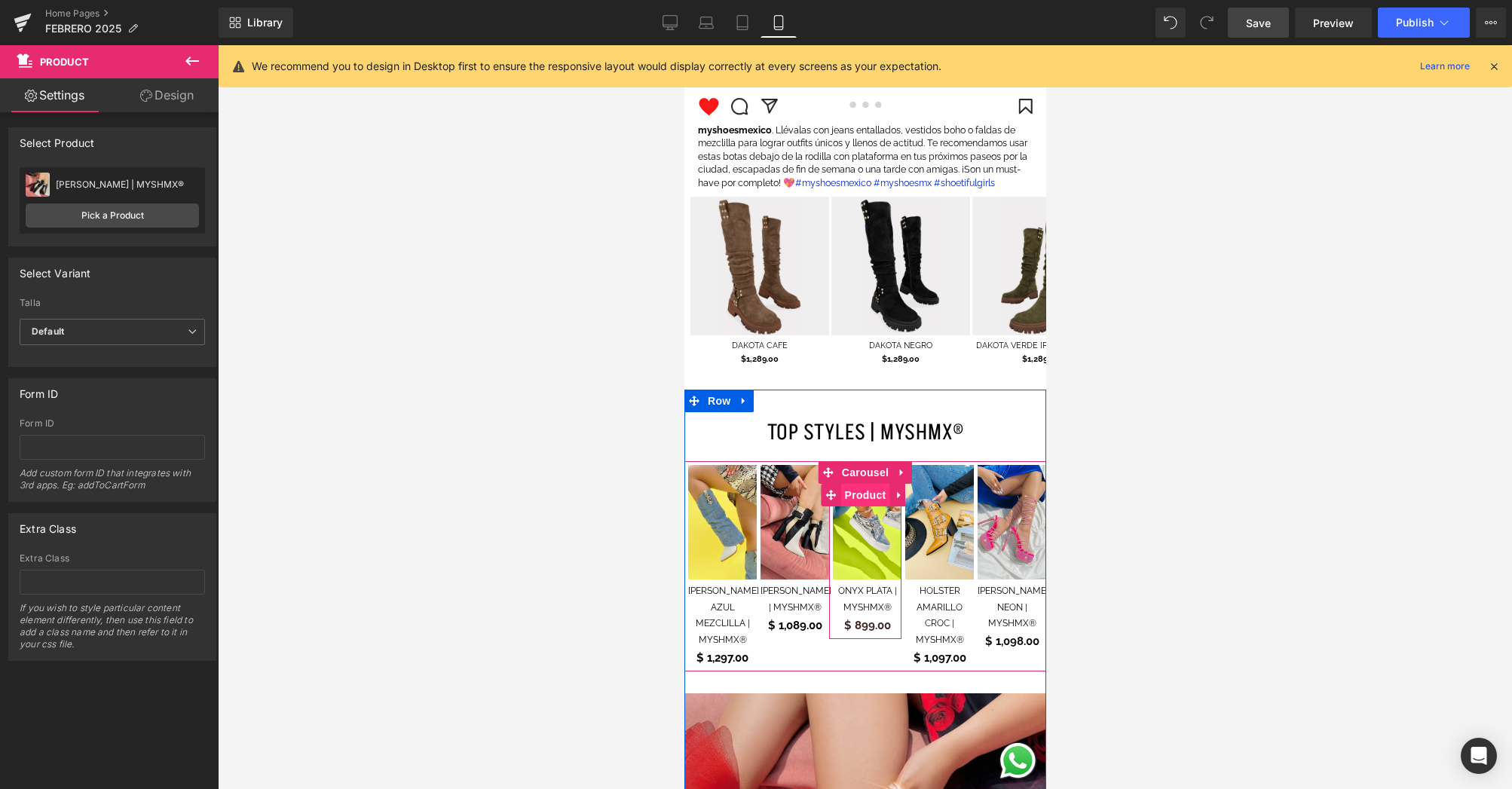 click on "Product" at bounding box center [865, 495] 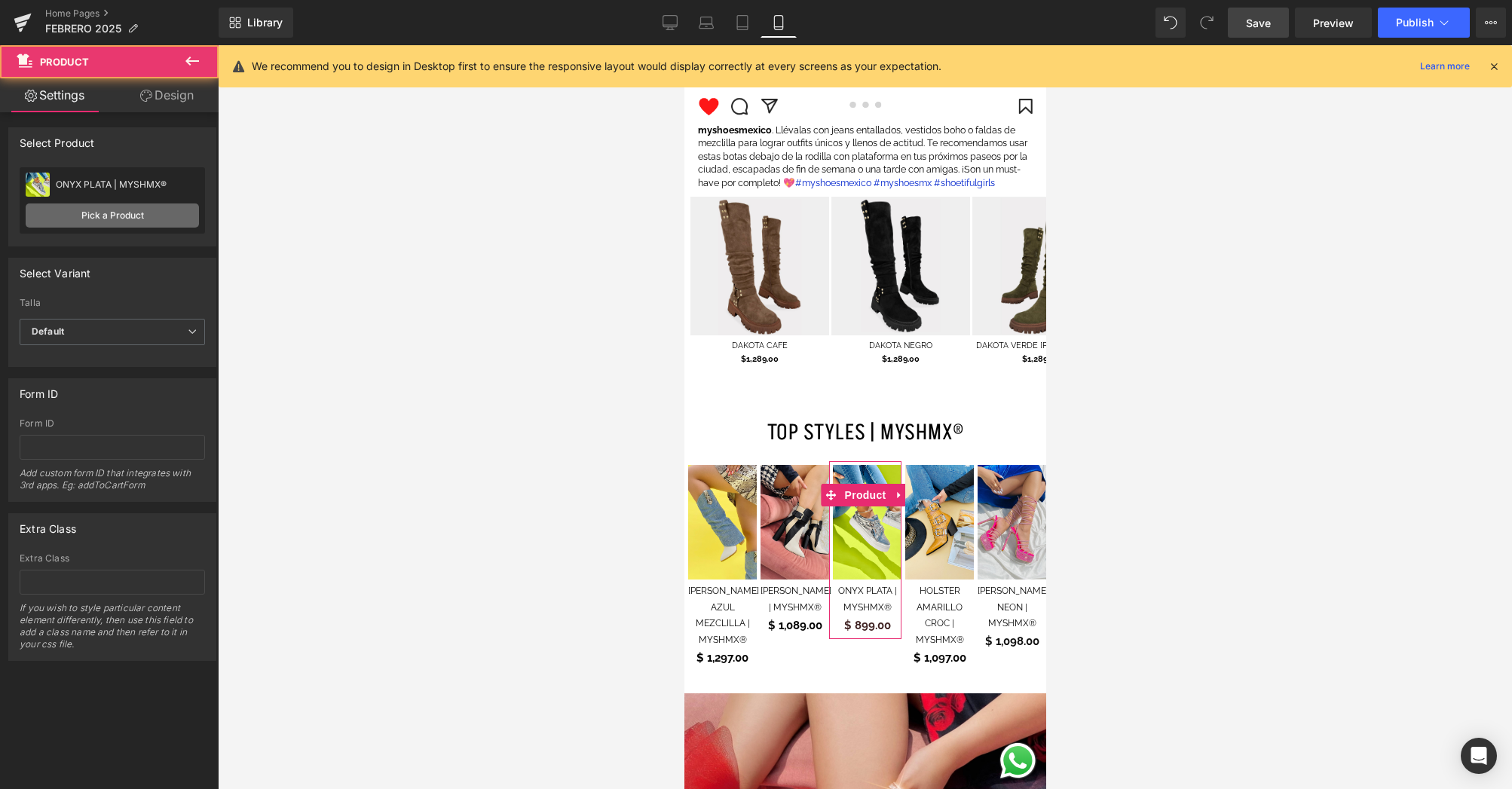 click on "Pick a Product" at bounding box center [112, 216] 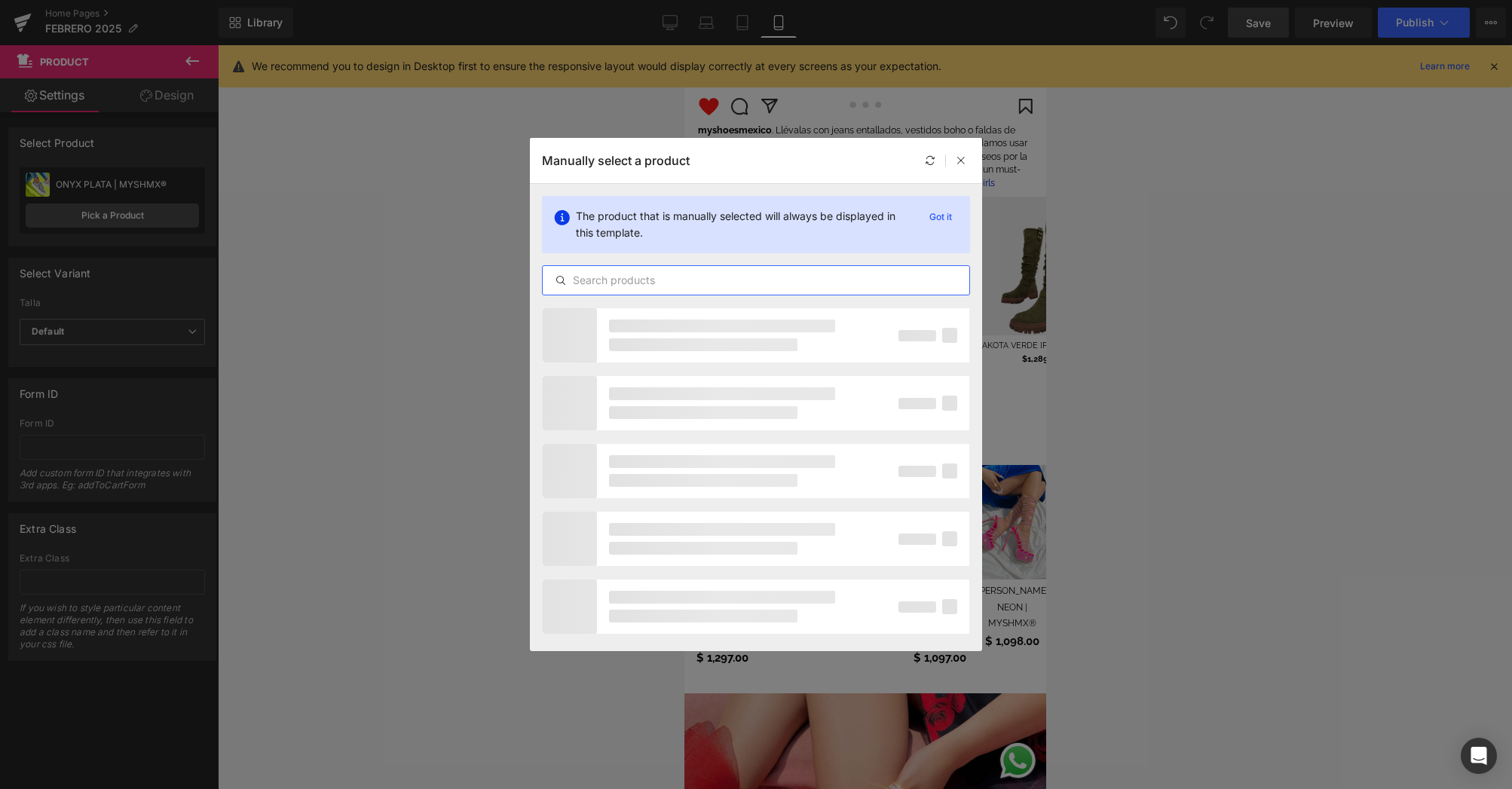 click at bounding box center (756, 280) 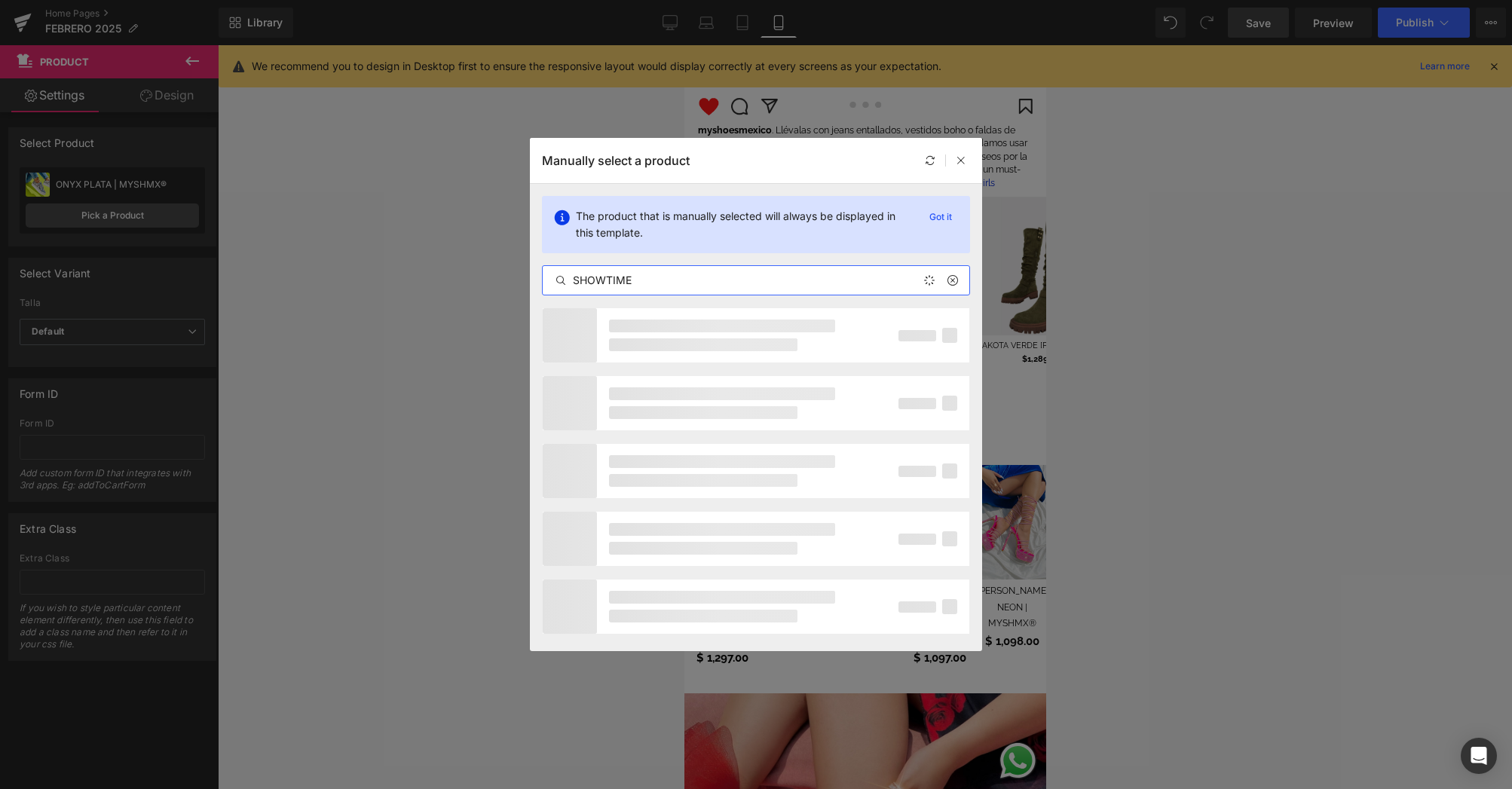 type on "SHOWTIME" 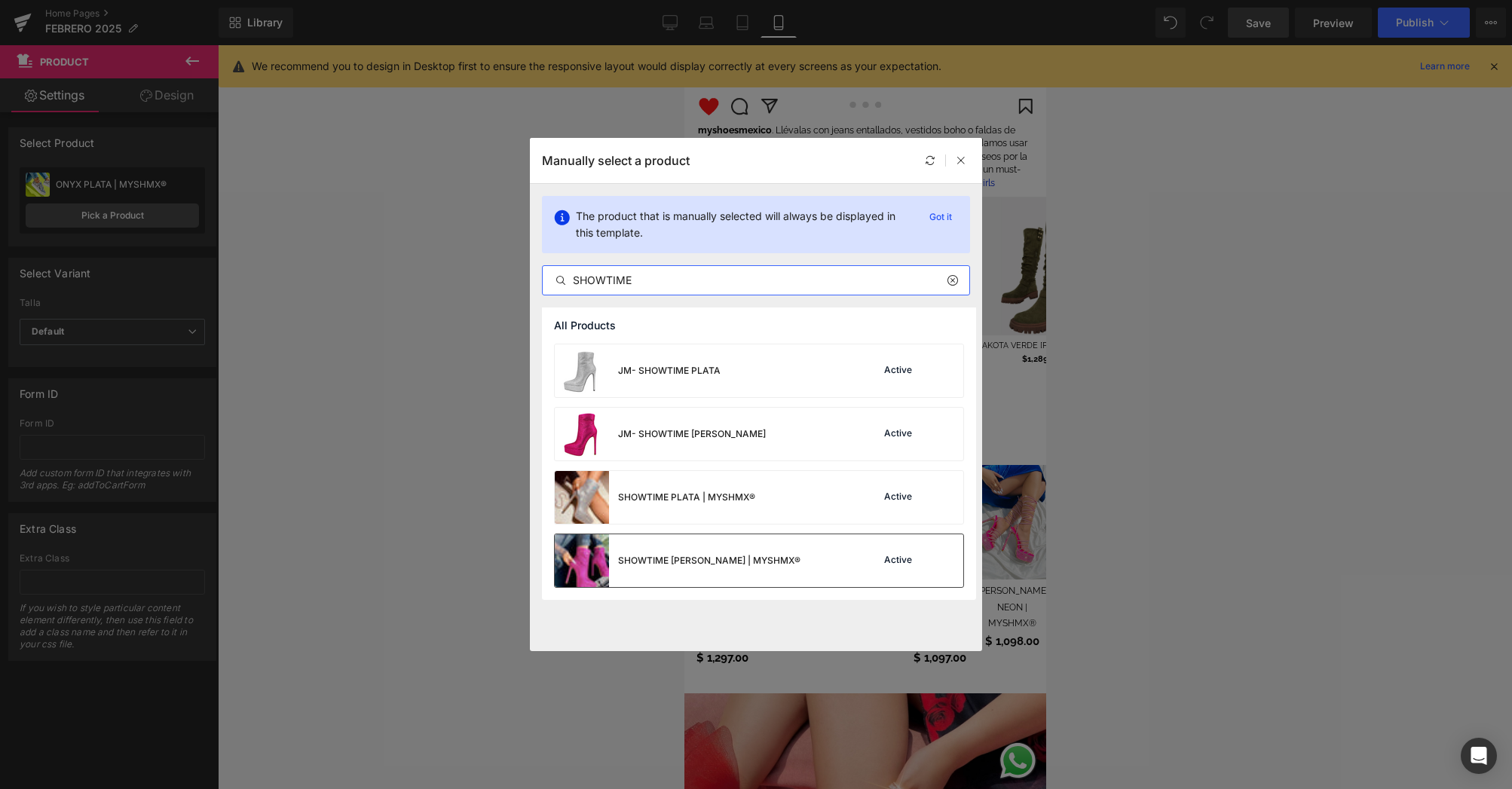 click on "SHOWTIME [PERSON_NAME] | MYSHMX® Active" at bounding box center (759, 561) 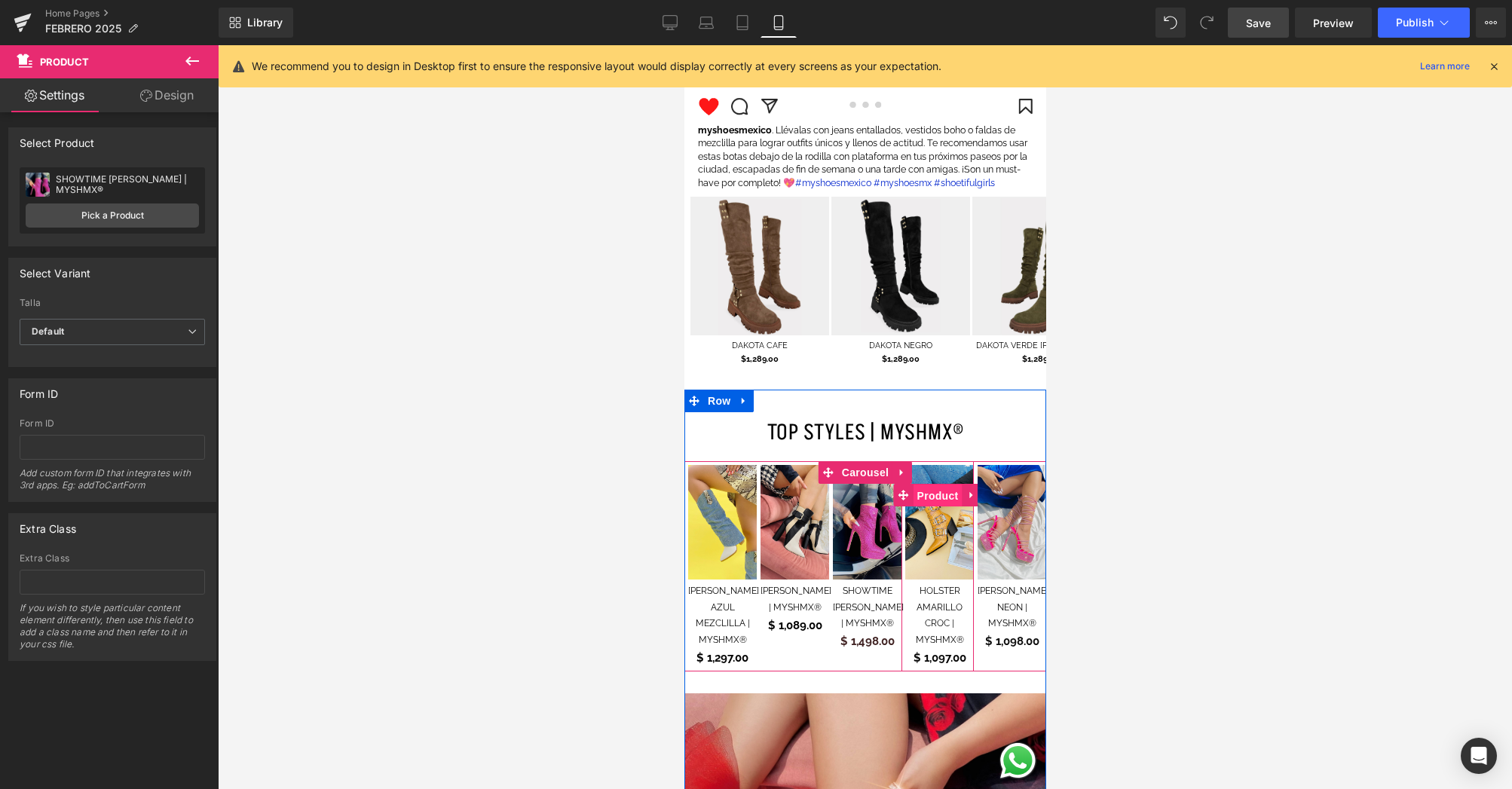 click on "Product" at bounding box center (937, 496) 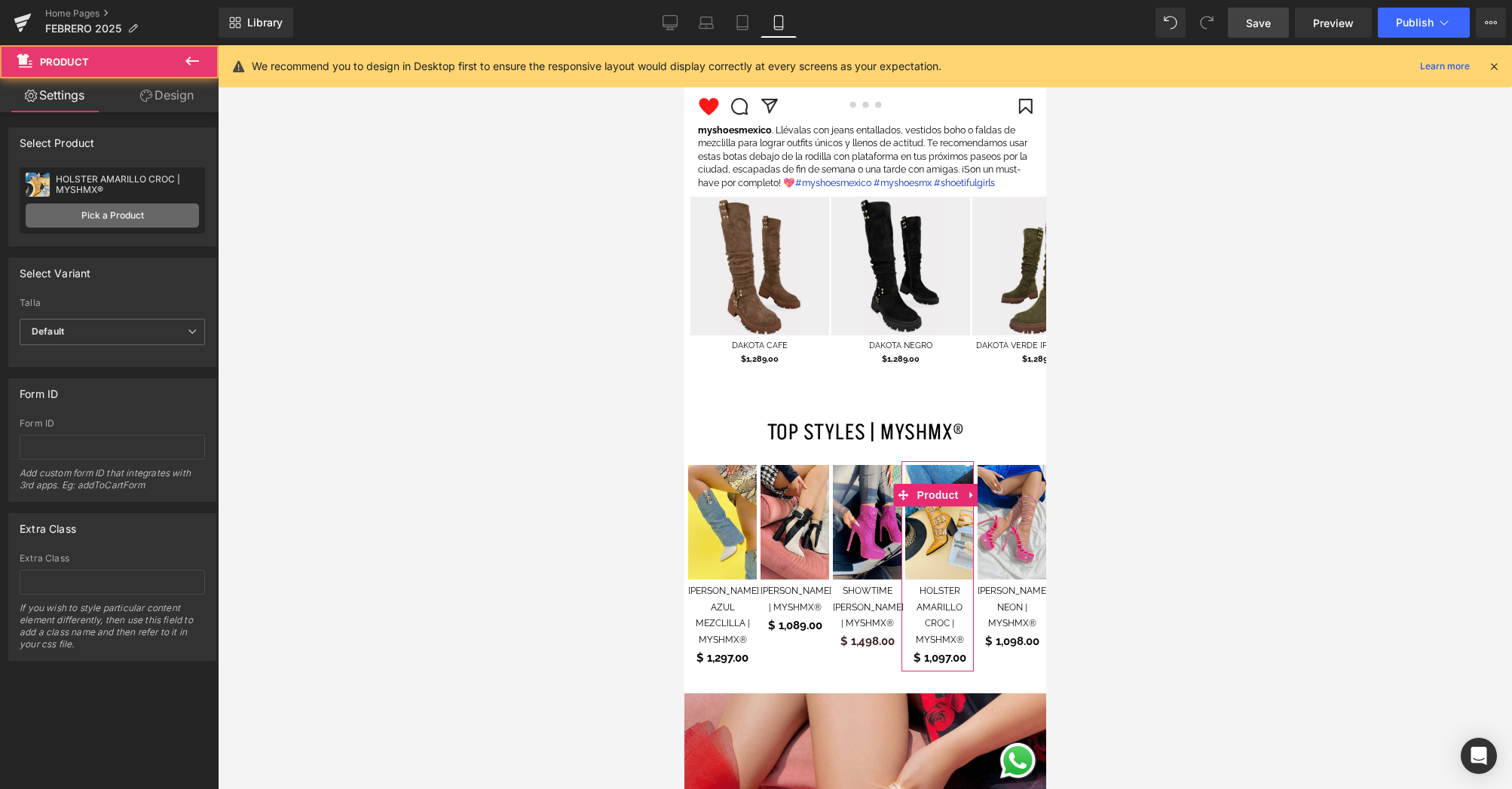 click on "Pick a Product" at bounding box center (112, 216) 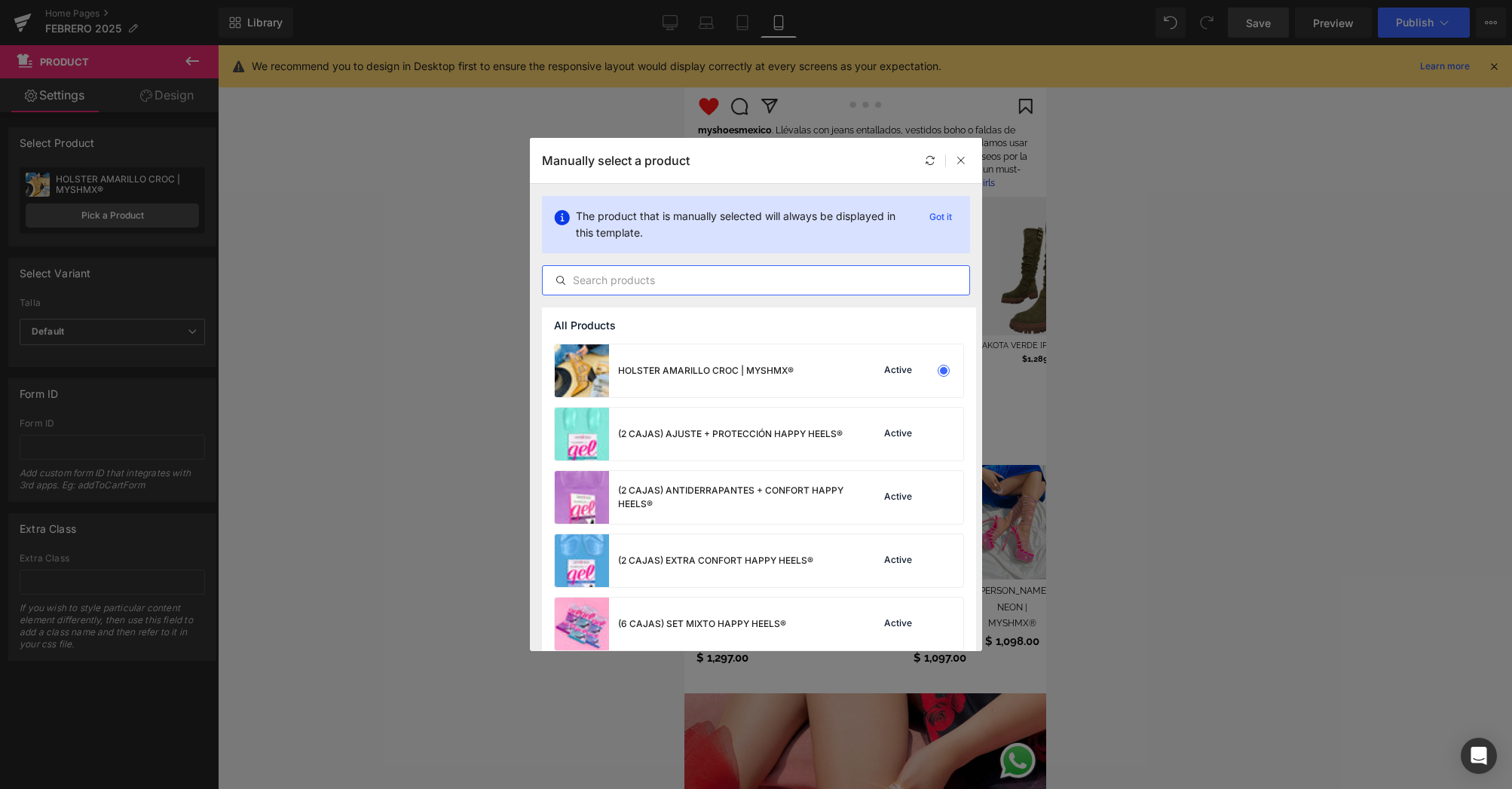 click at bounding box center (756, 280) 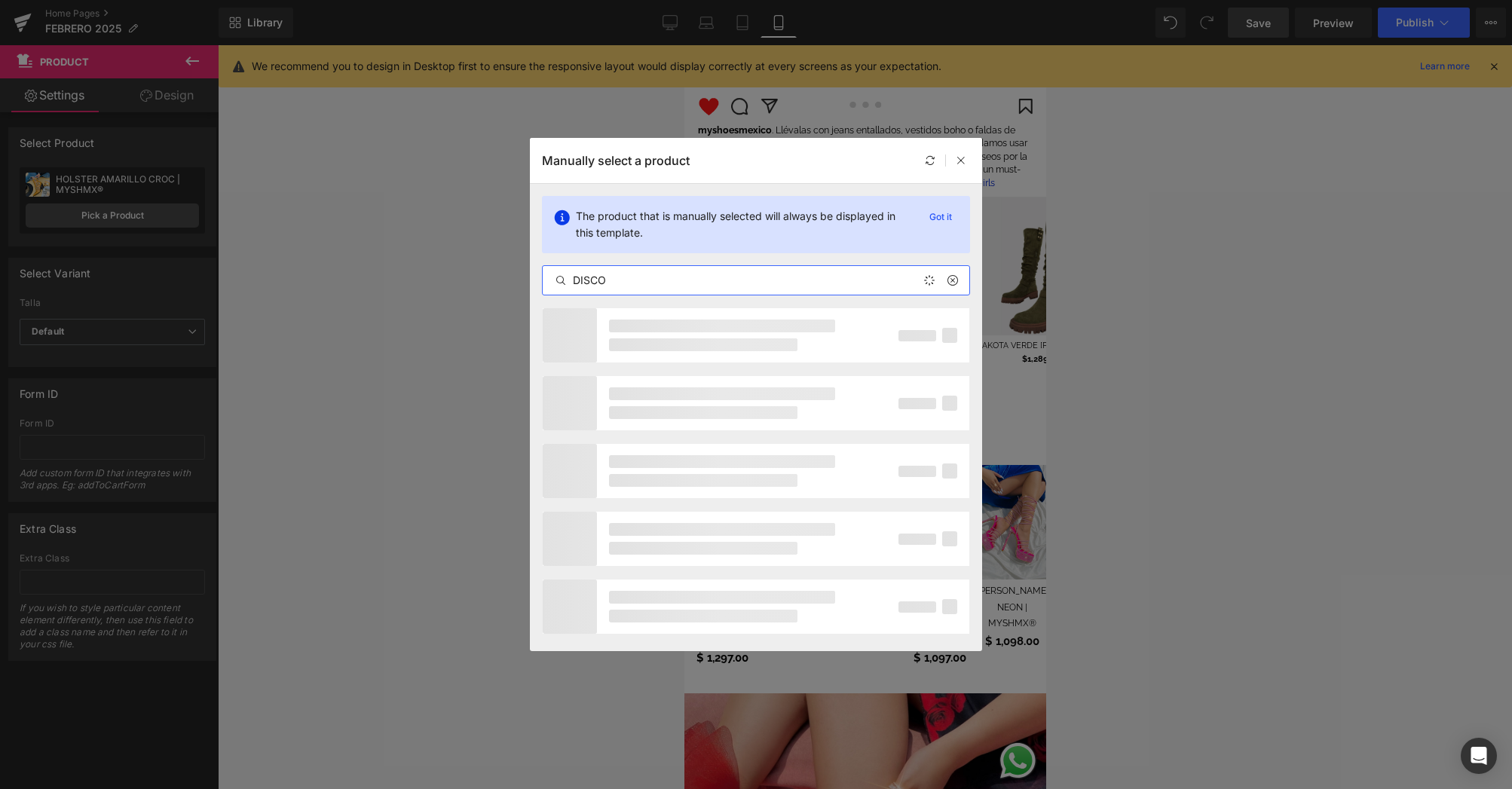 type on "DISCO" 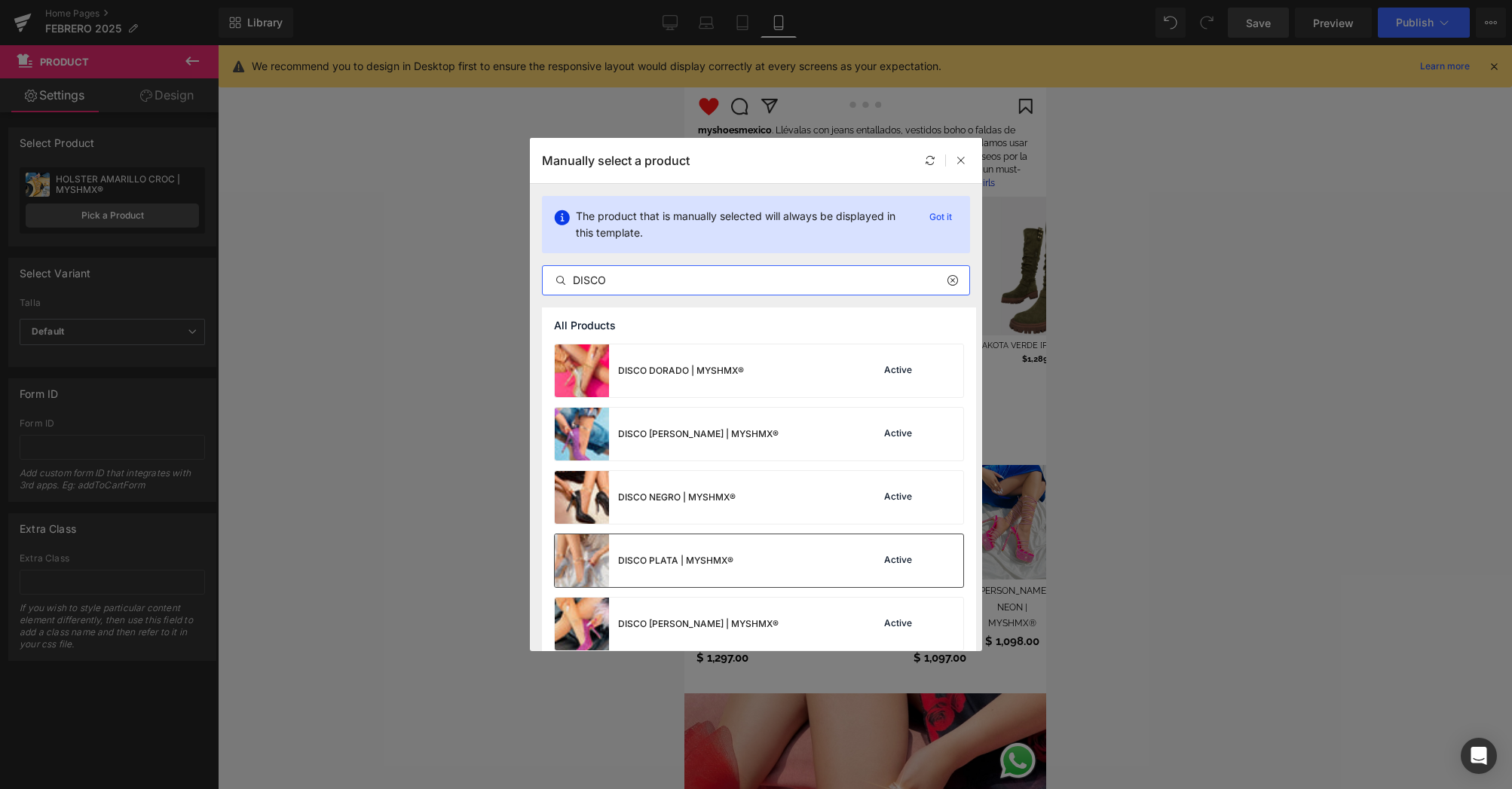 scroll, scrollTop: 24, scrollLeft: 0, axis: vertical 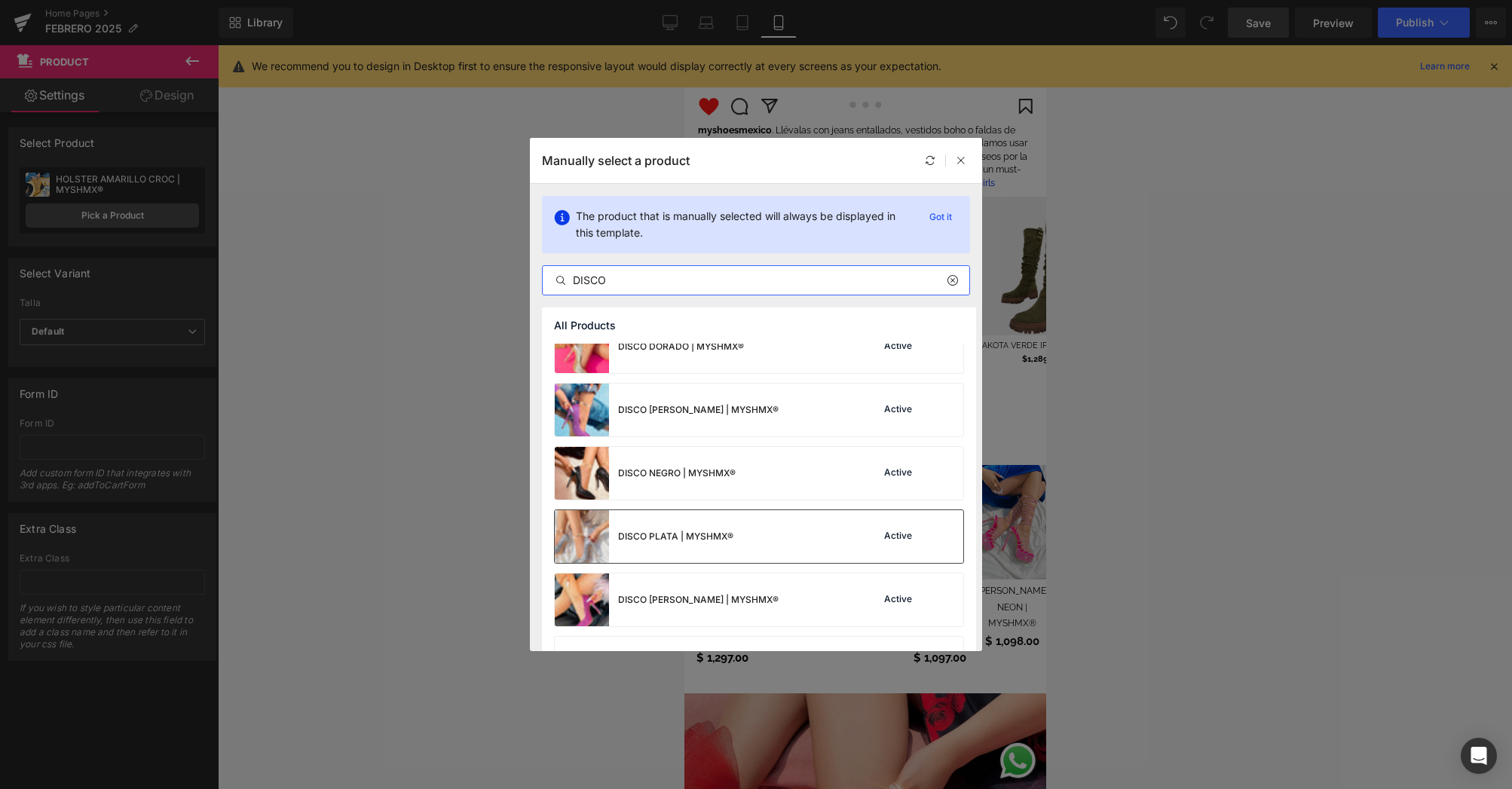 click on "DISCO PLATA | MYSHMX® Active" at bounding box center [759, 537] 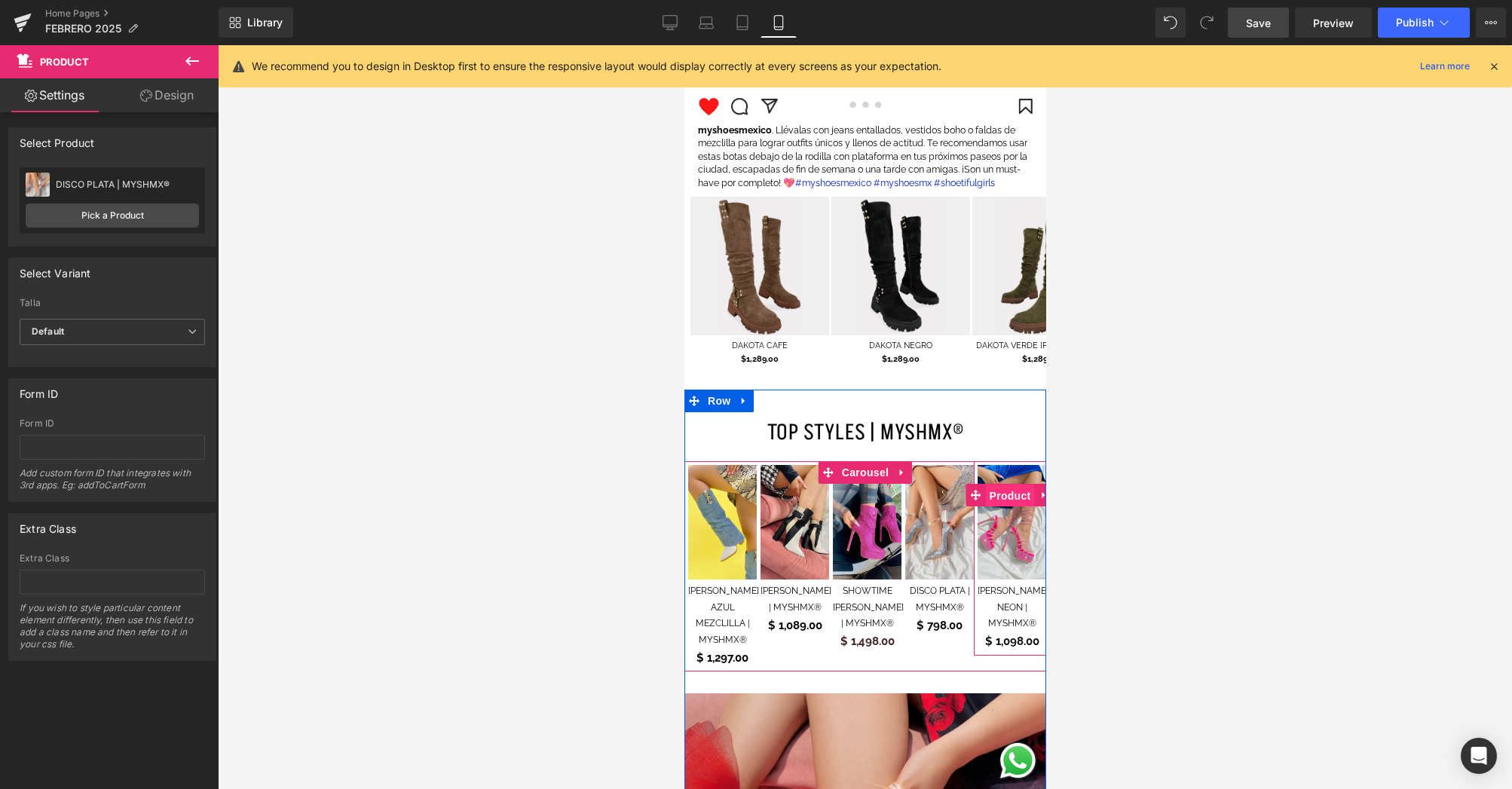 click on "Product" at bounding box center (1009, 496) 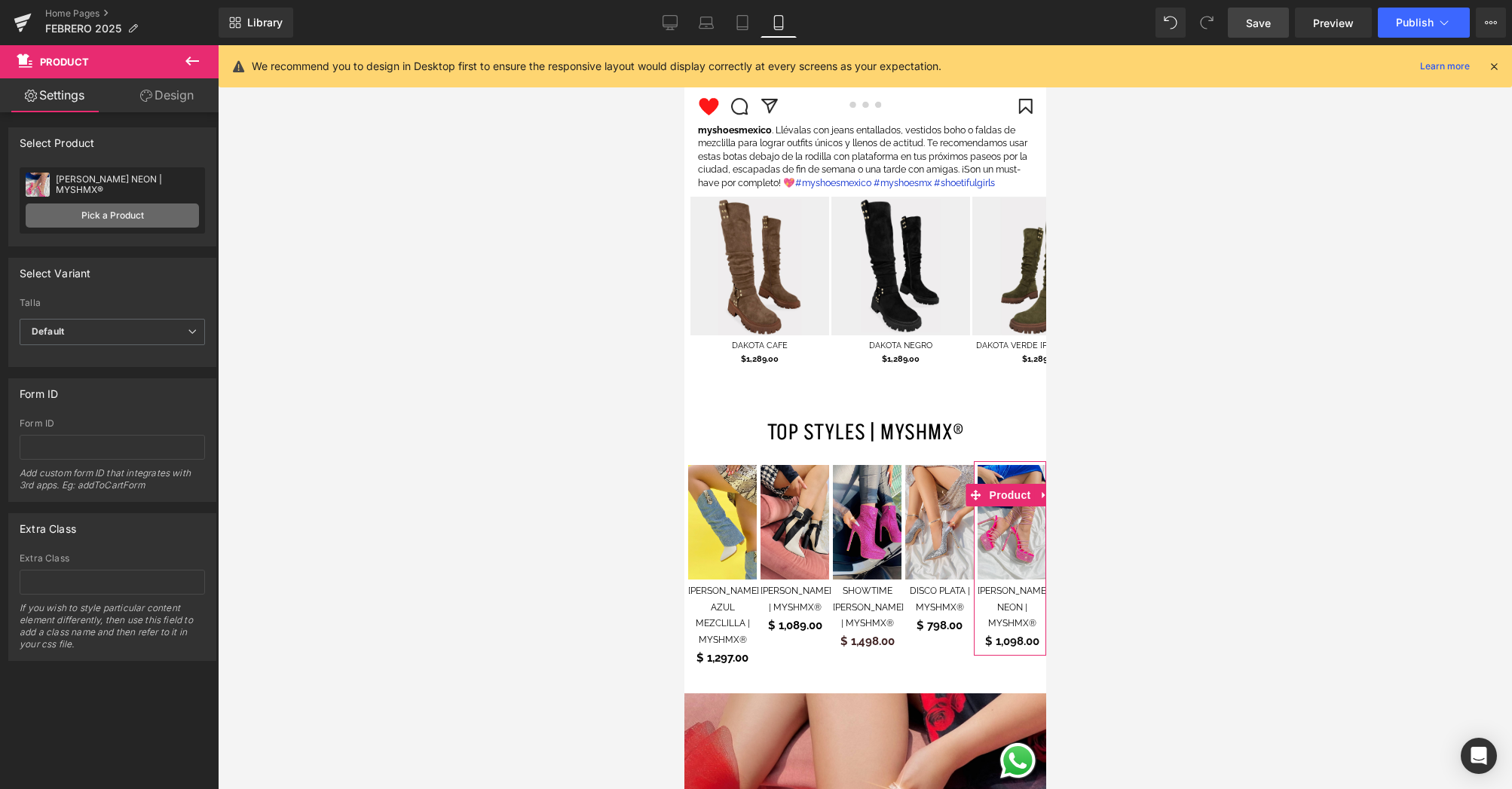 click on "Pick a Product" at bounding box center [112, 216] 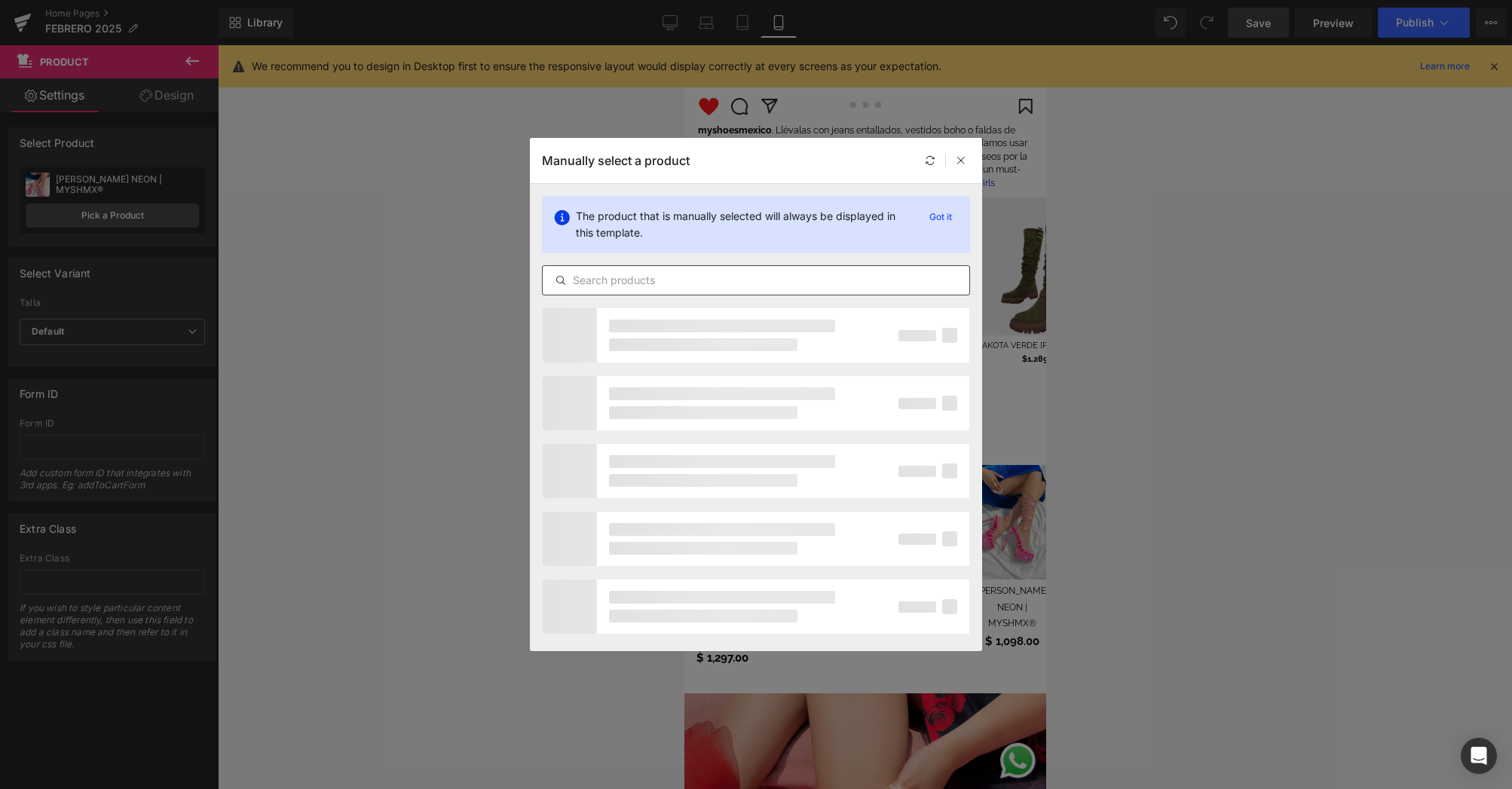 click at bounding box center (756, 280) 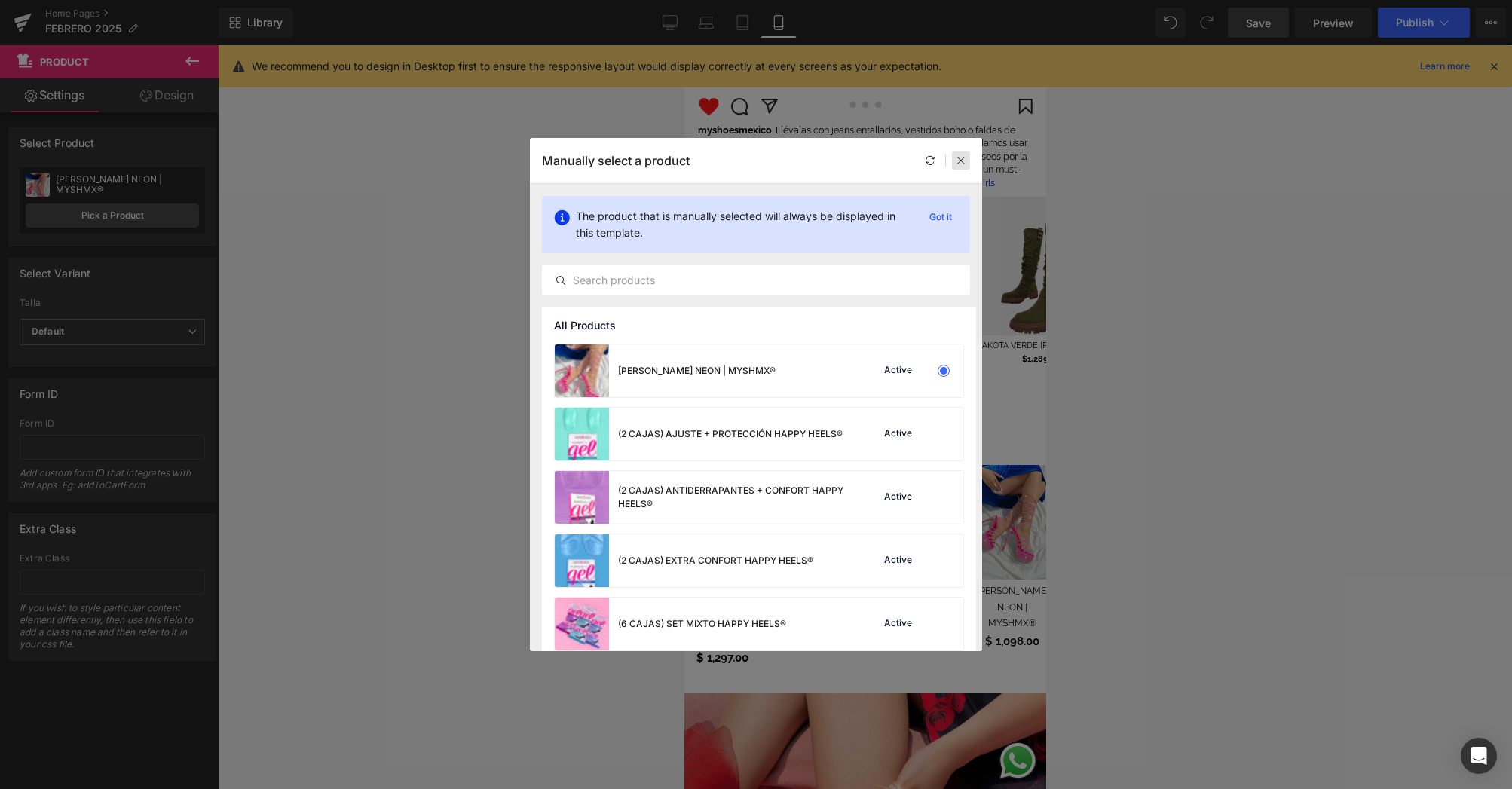 drag, startPoint x: 969, startPoint y: 164, endPoint x: 283, endPoint y: 118, distance: 687.541 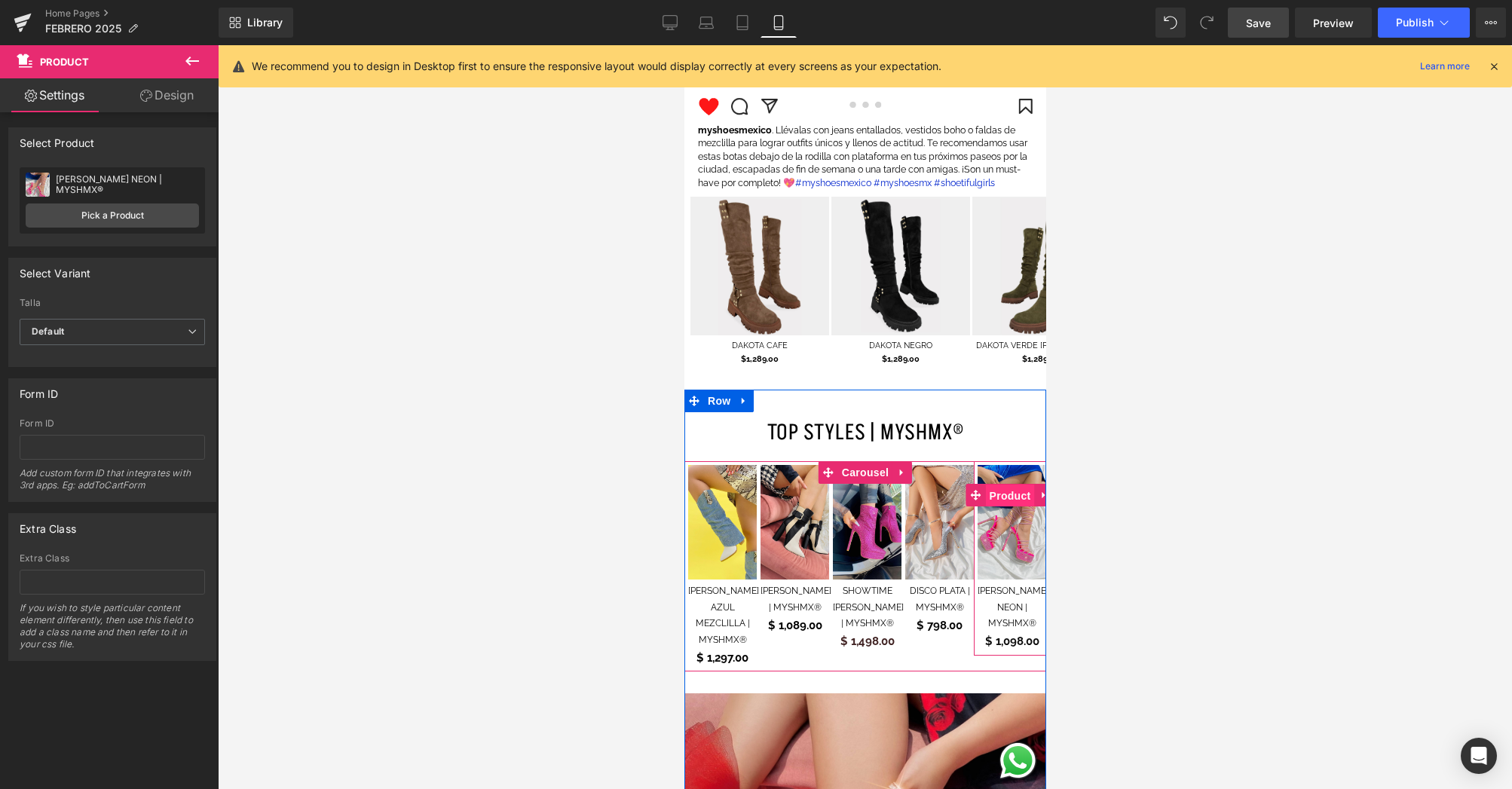 click on "Product" at bounding box center [1009, 496] 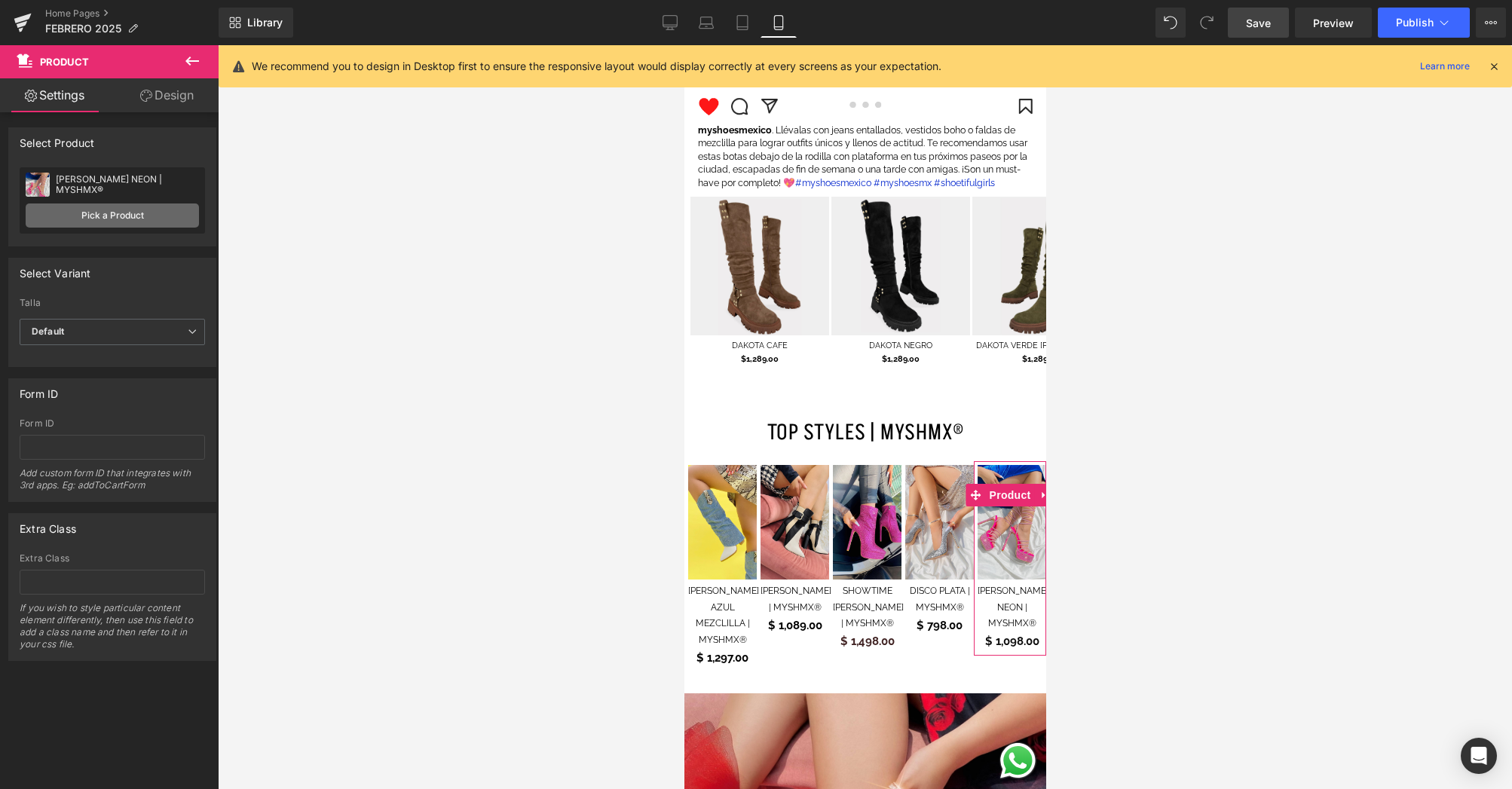 click on "Pick a Product" at bounding box center [112, 216] 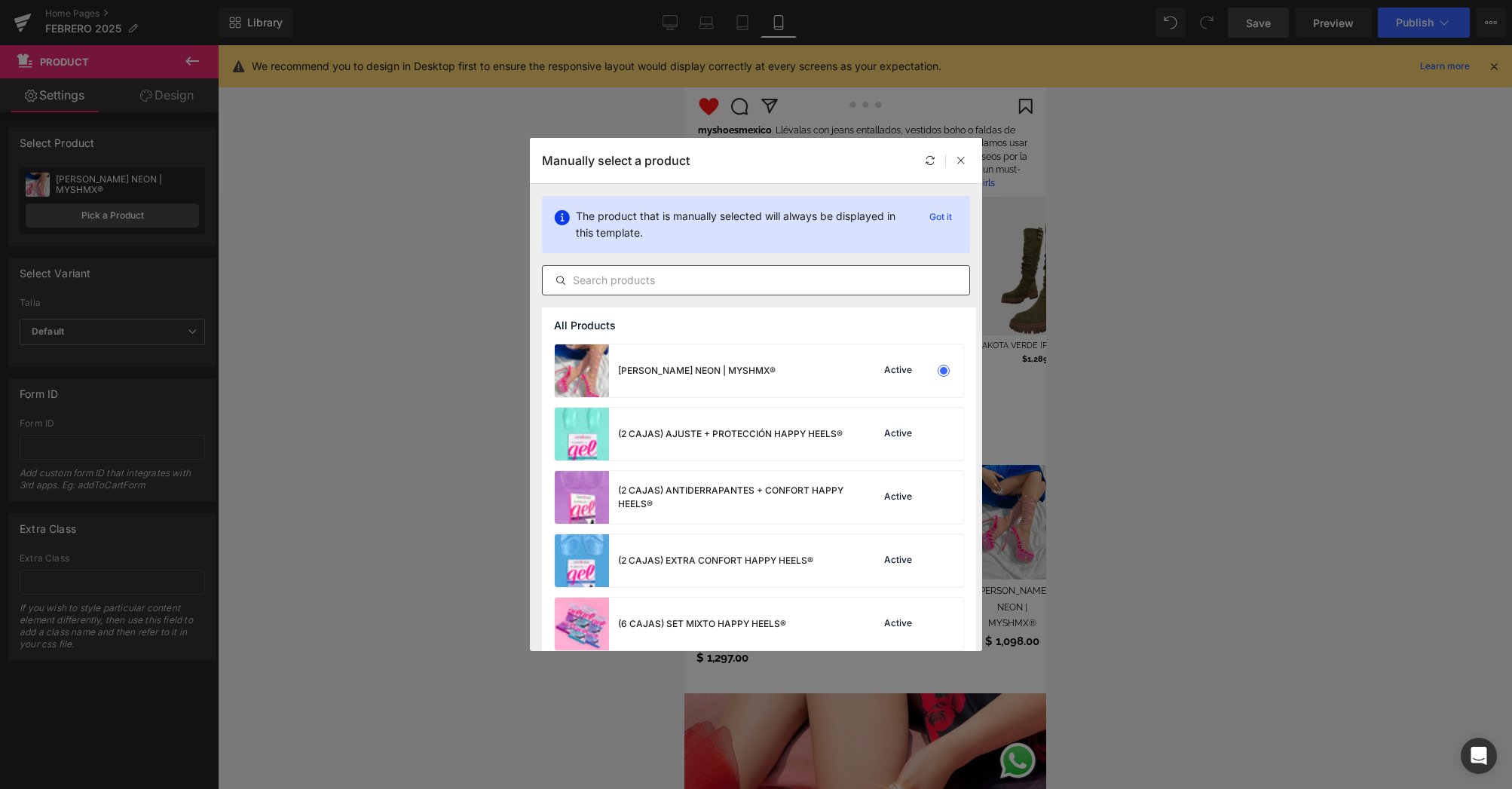 click at bounding box center [756, 280] 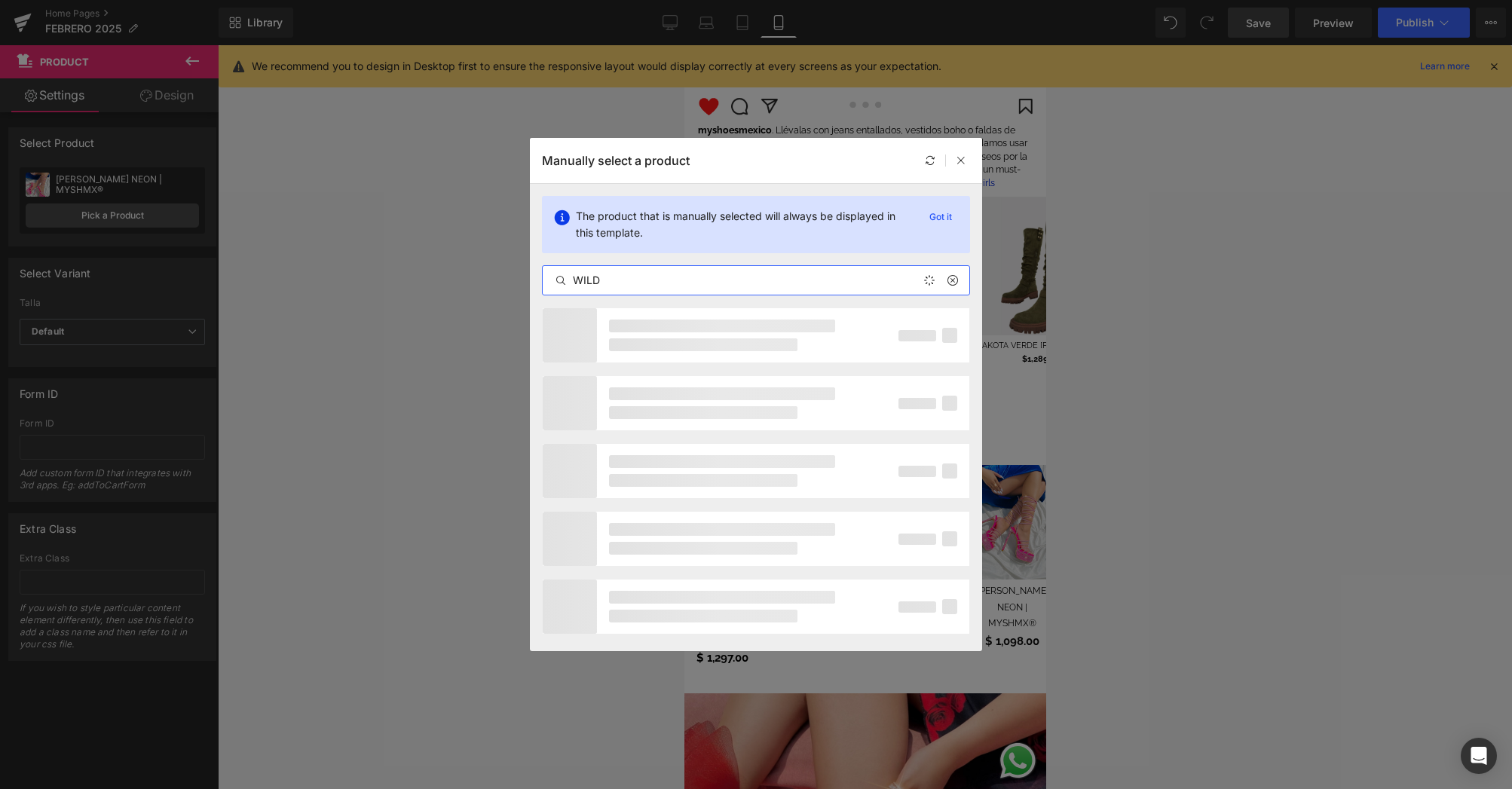 type on "WILD" 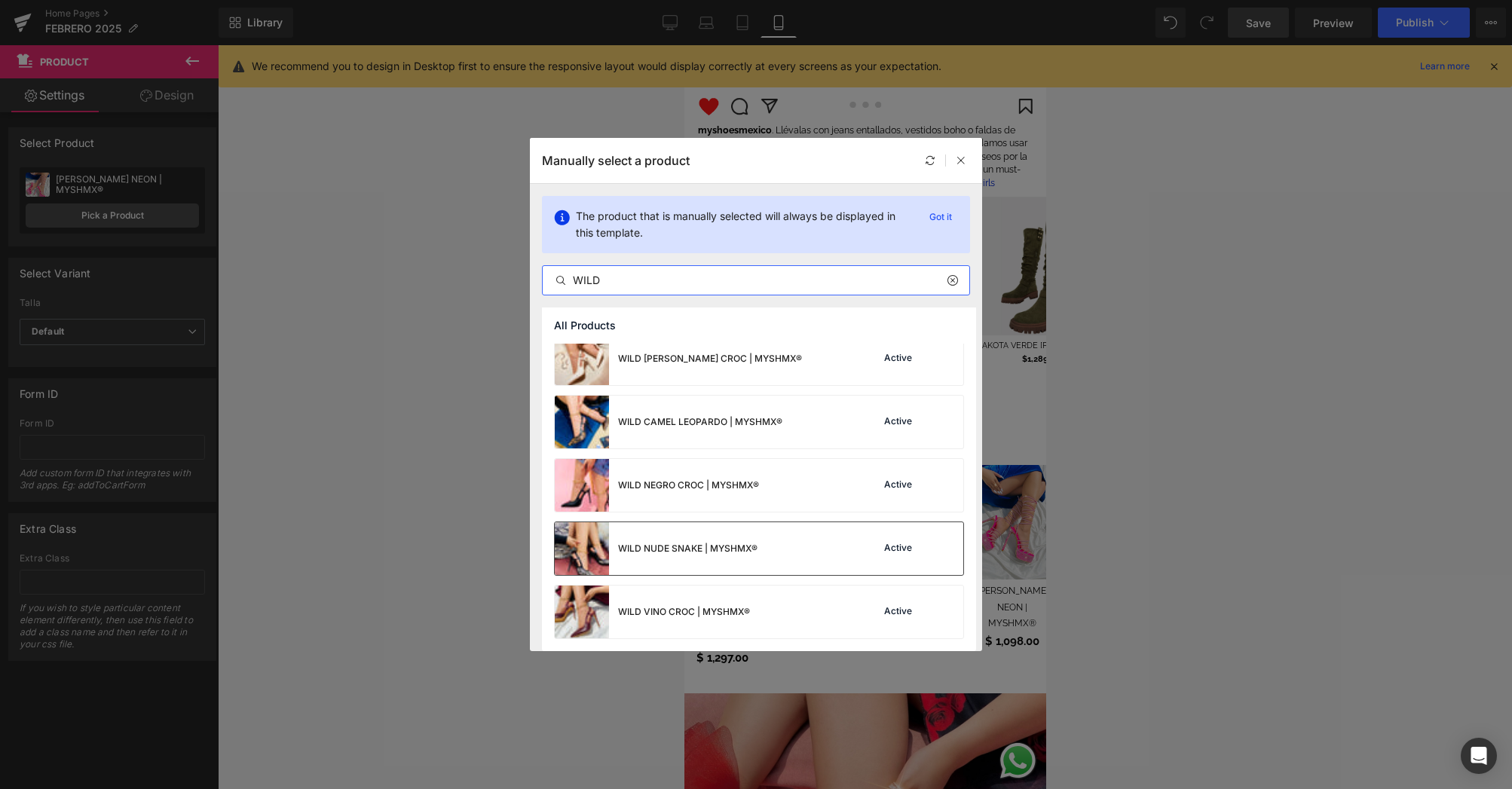 scroll, scrollTop: 202, scrollLeft: 0, axis: vertical 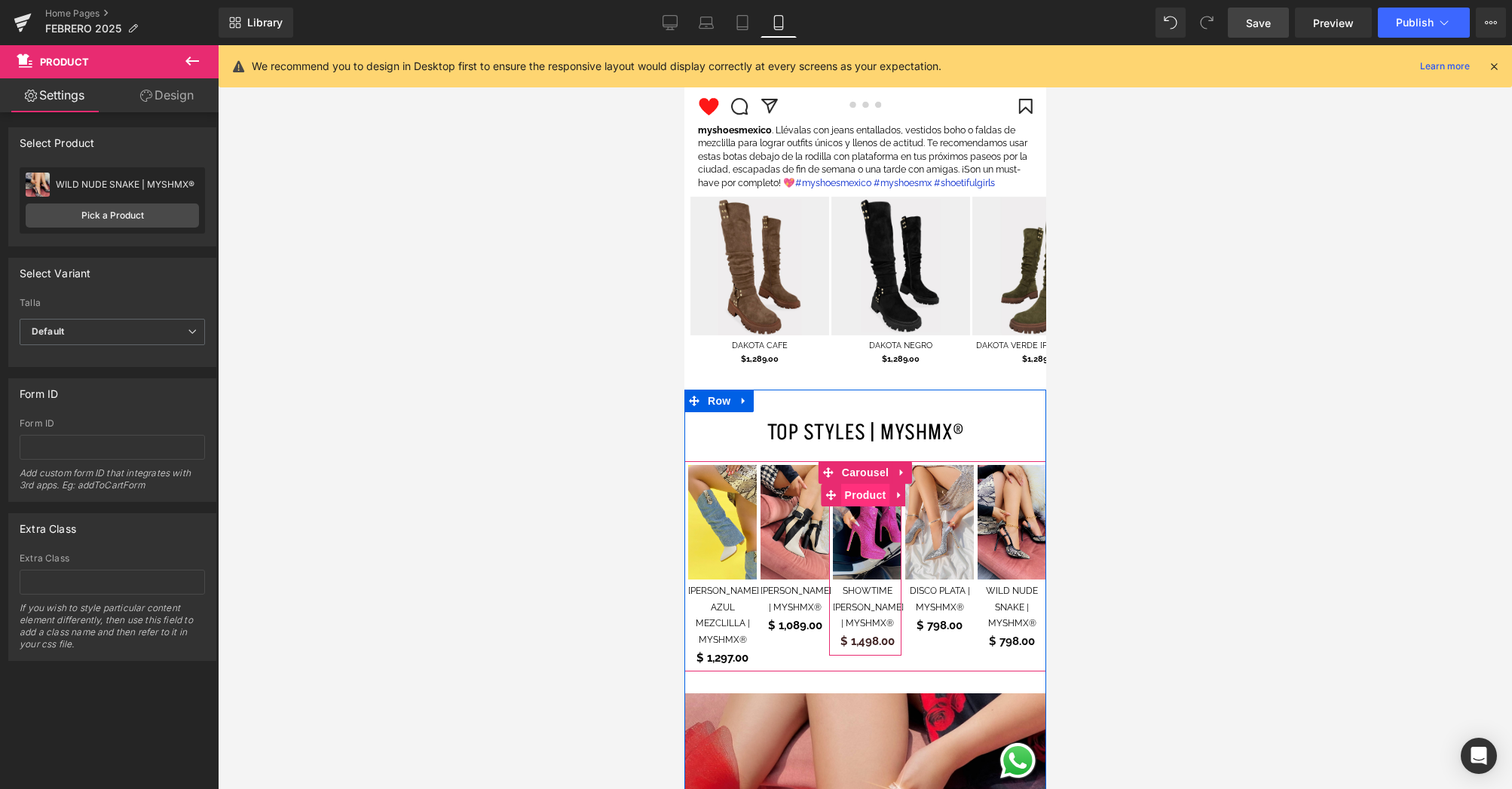 click on "Product" at bounding box center [865, 495] 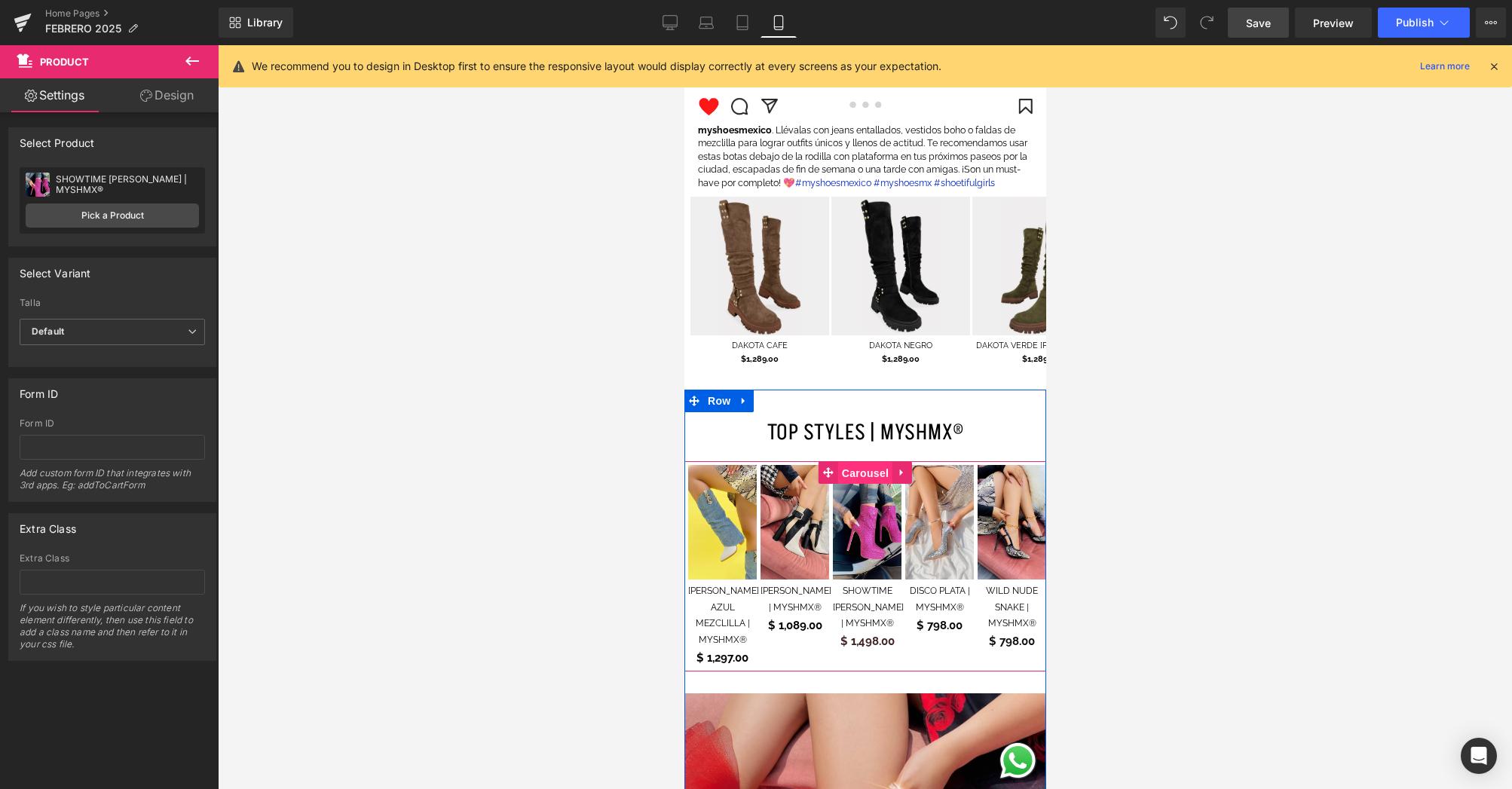 click on "Carousel" at bounding box center [865, 473] 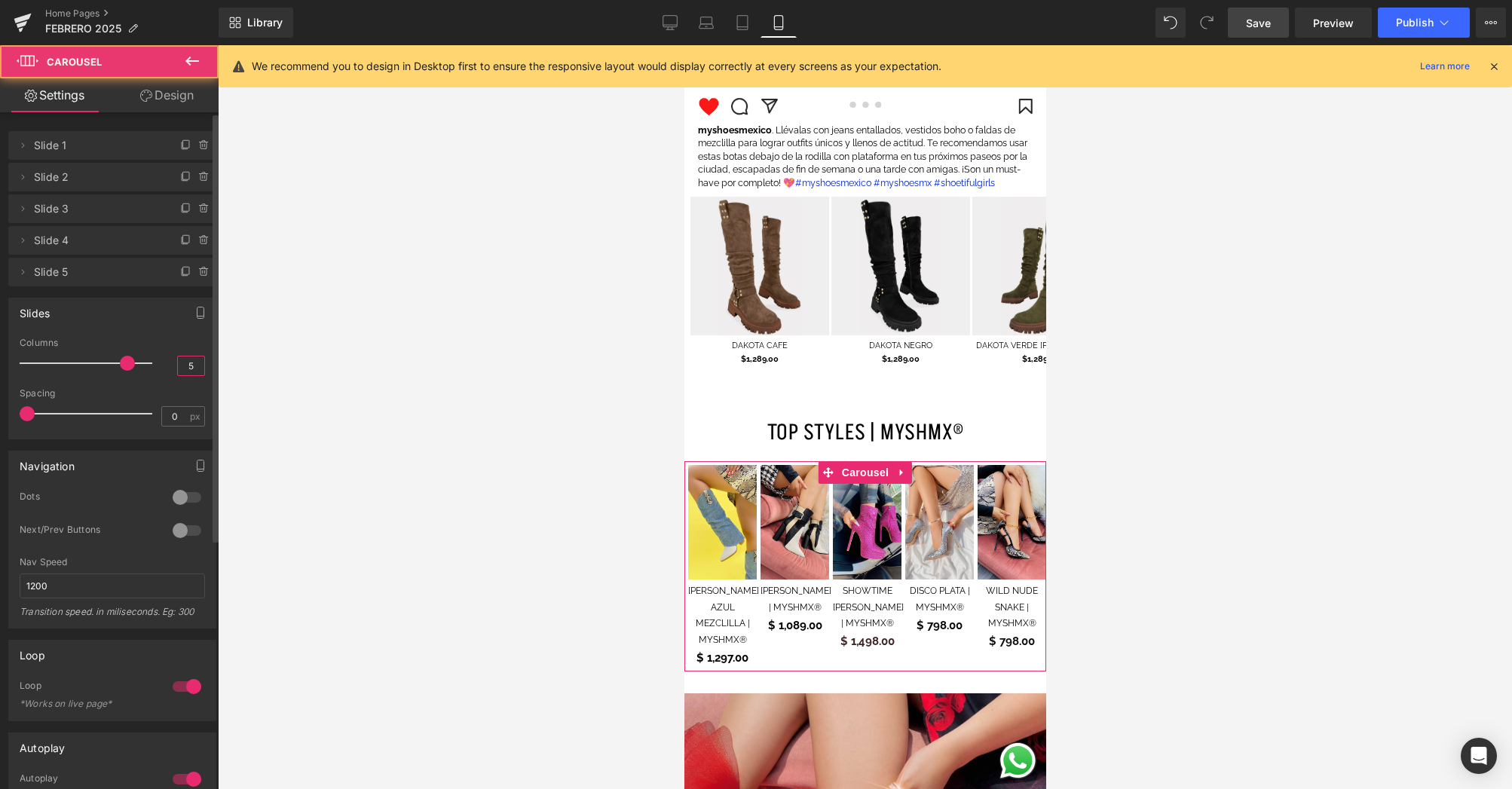 click on "5" at bounding box center (191, 365) 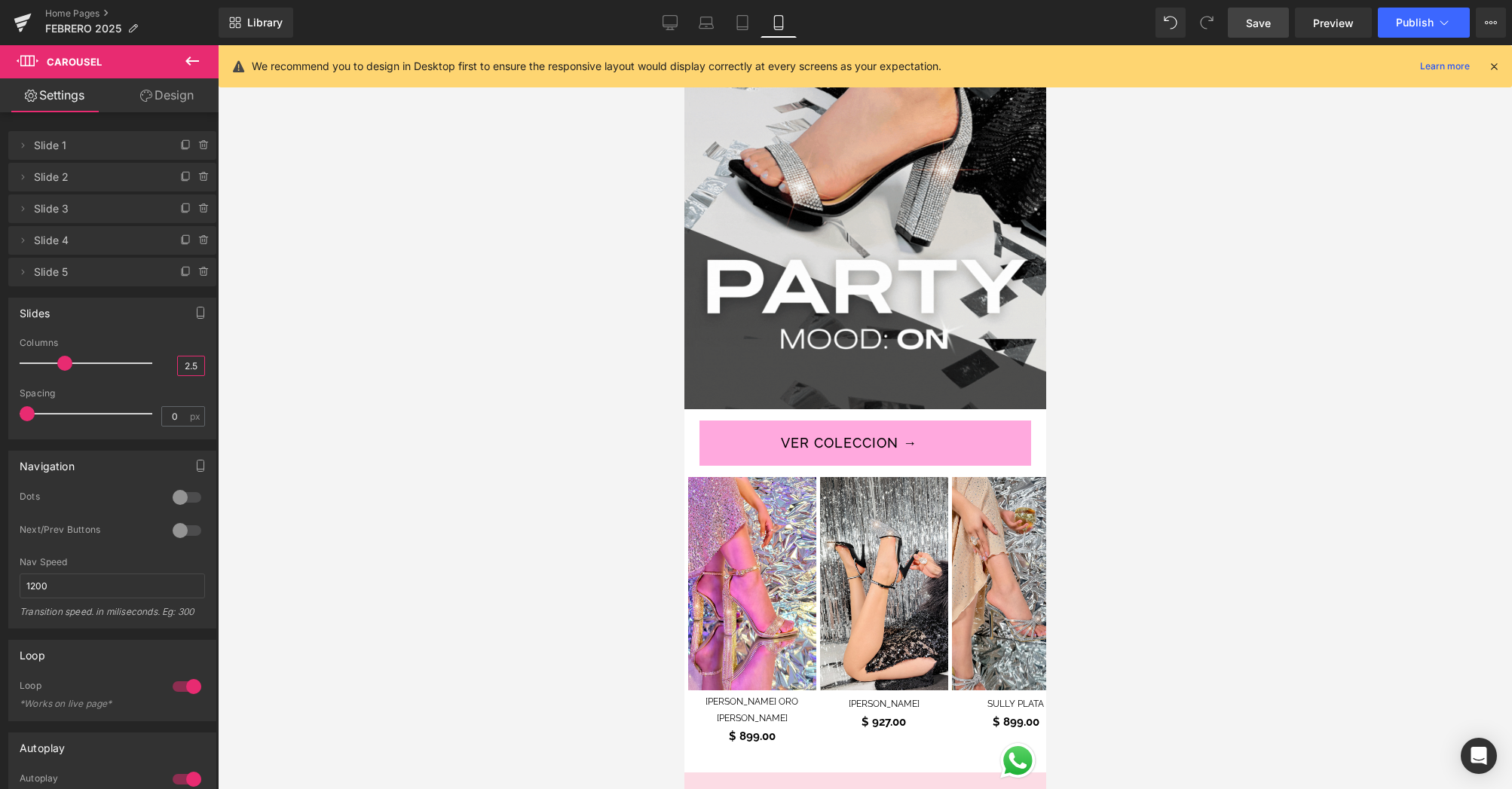 scroll, scrollTop: 499, scrollLeft: 0, axis: vertical 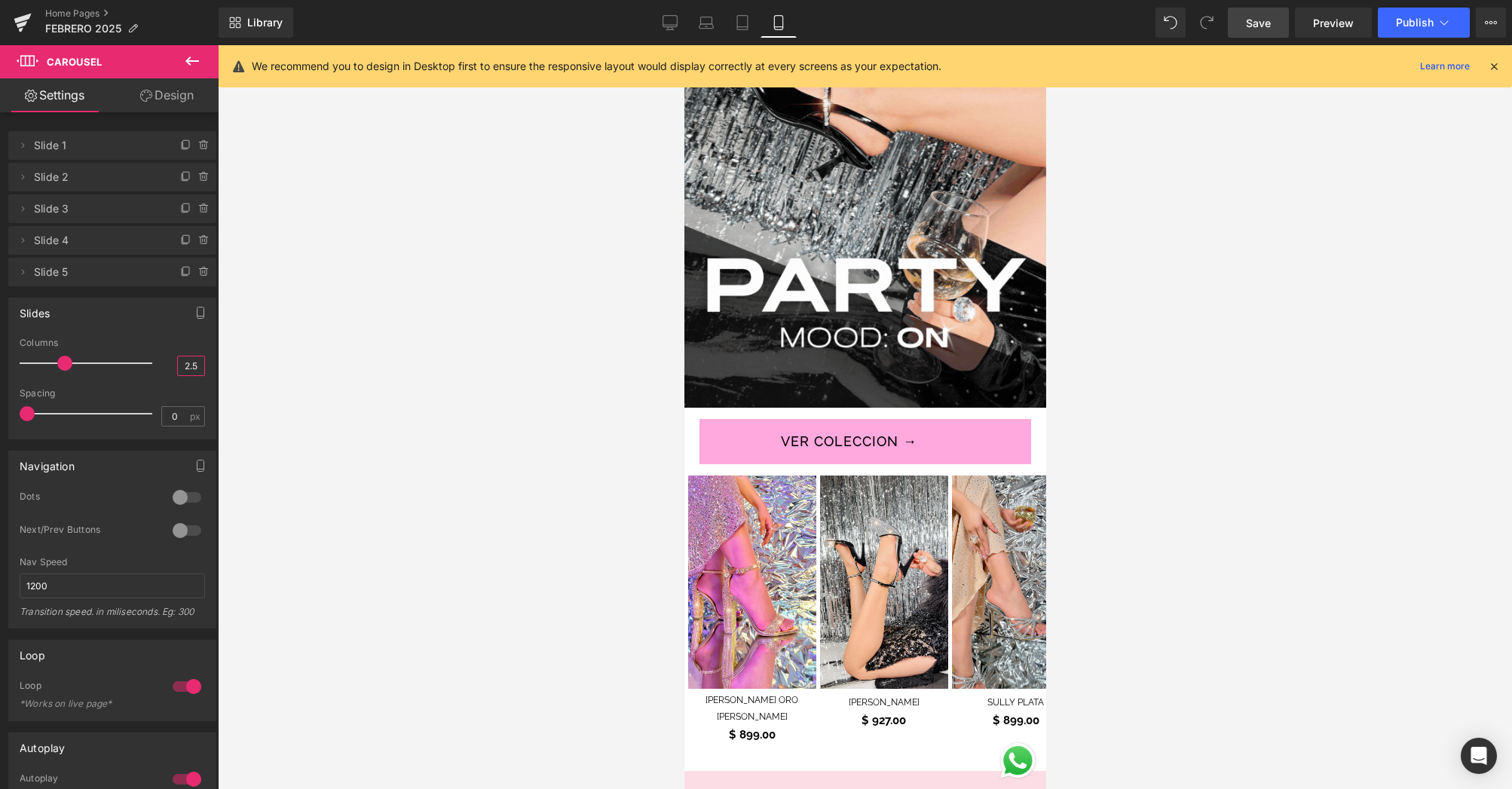 type on "2.5" 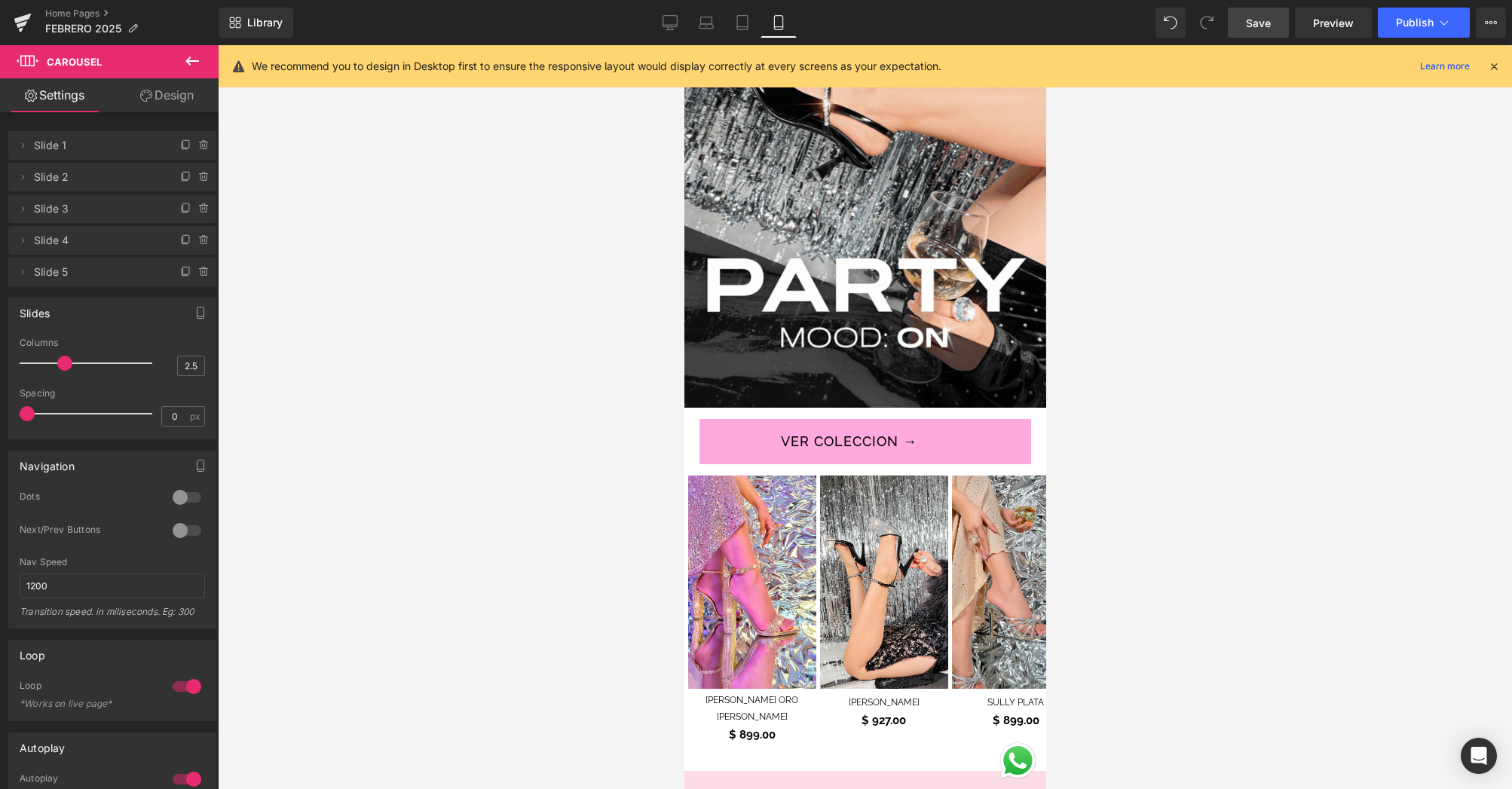 click on "Save" at bounding box center [1258, 23] 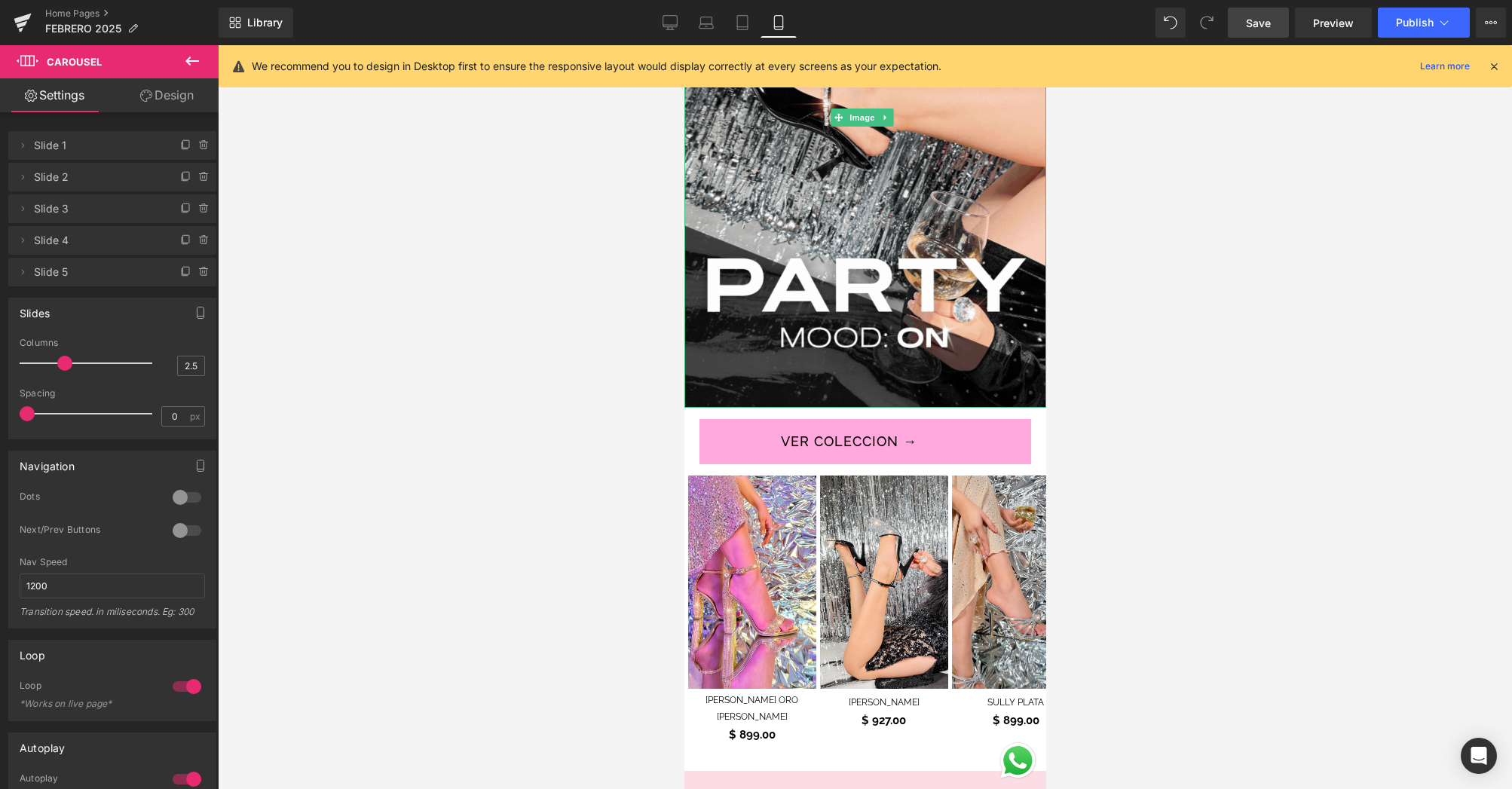 click on "Save" at bounding box center (1258, 23) 